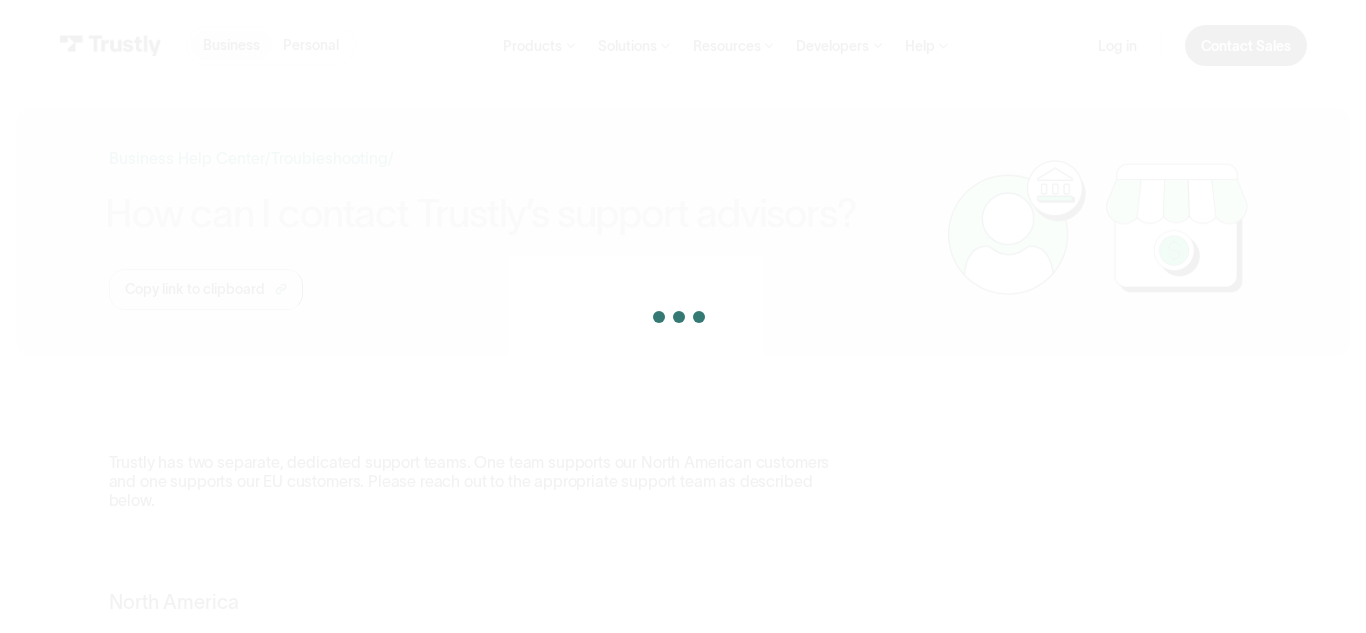 scroll, scrollTop: 0, scrollLeft: 0, axis: both 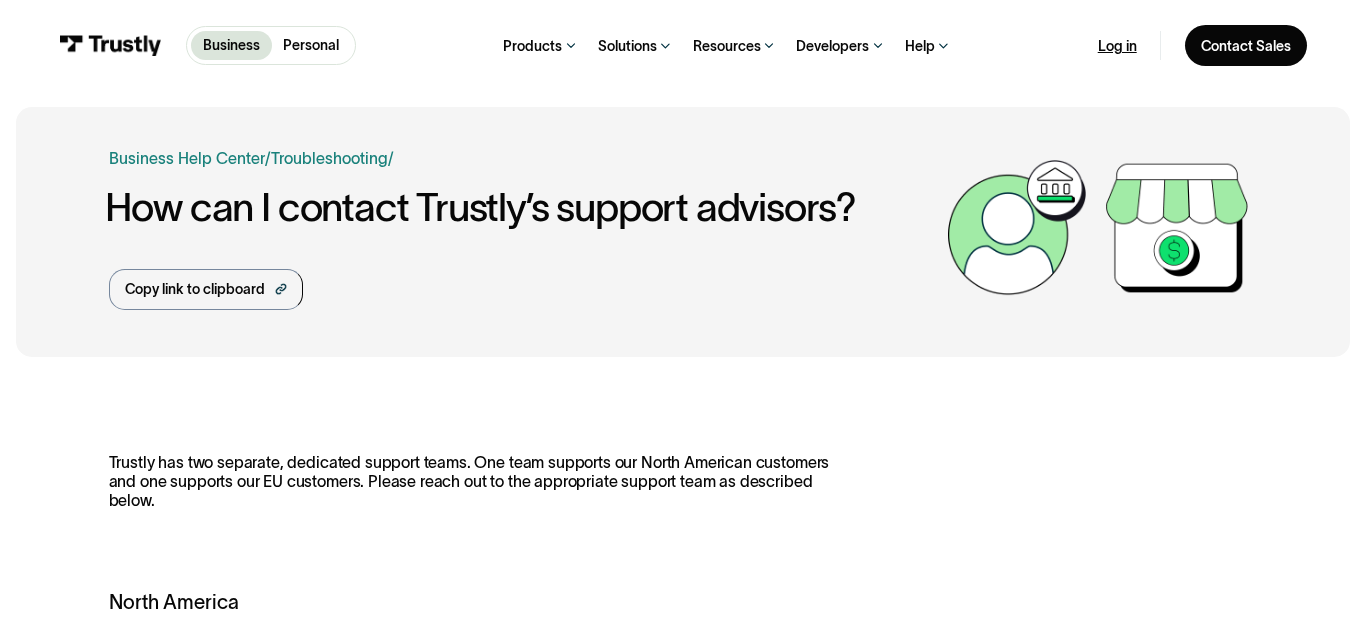 click on "Log in" at bounding box center [1117, 46] 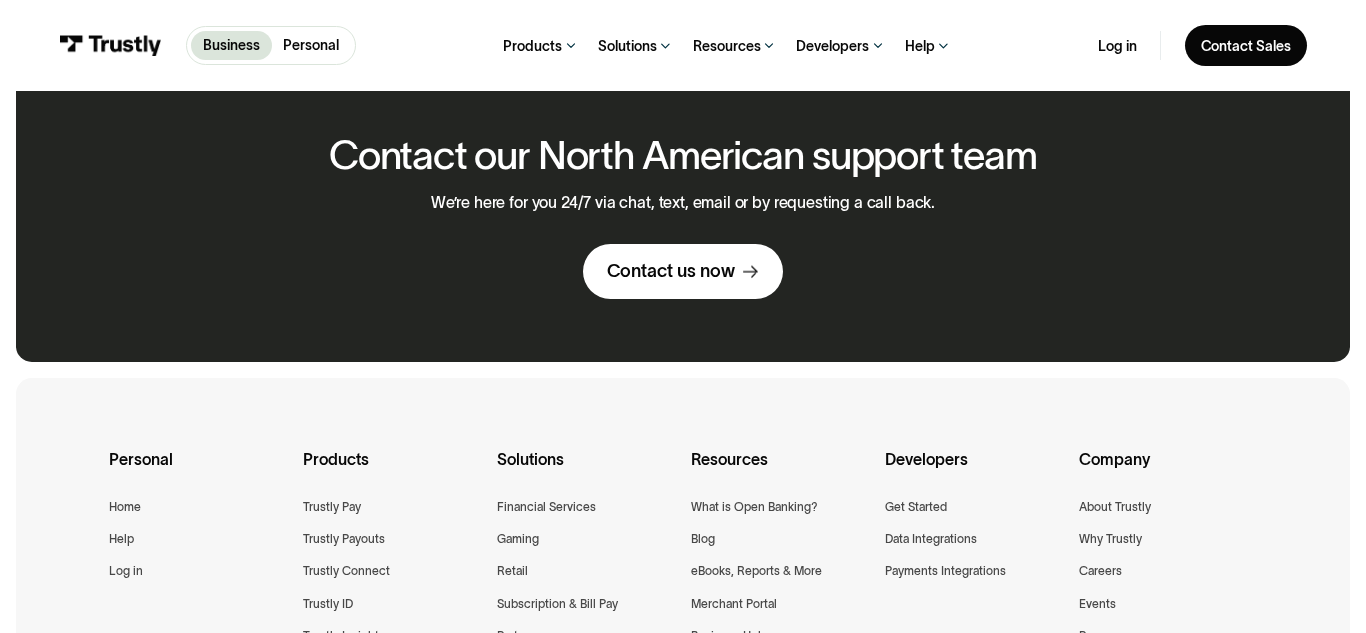 scroll, scrollTop: 1168, scrollLeft: 0, axis: vertical 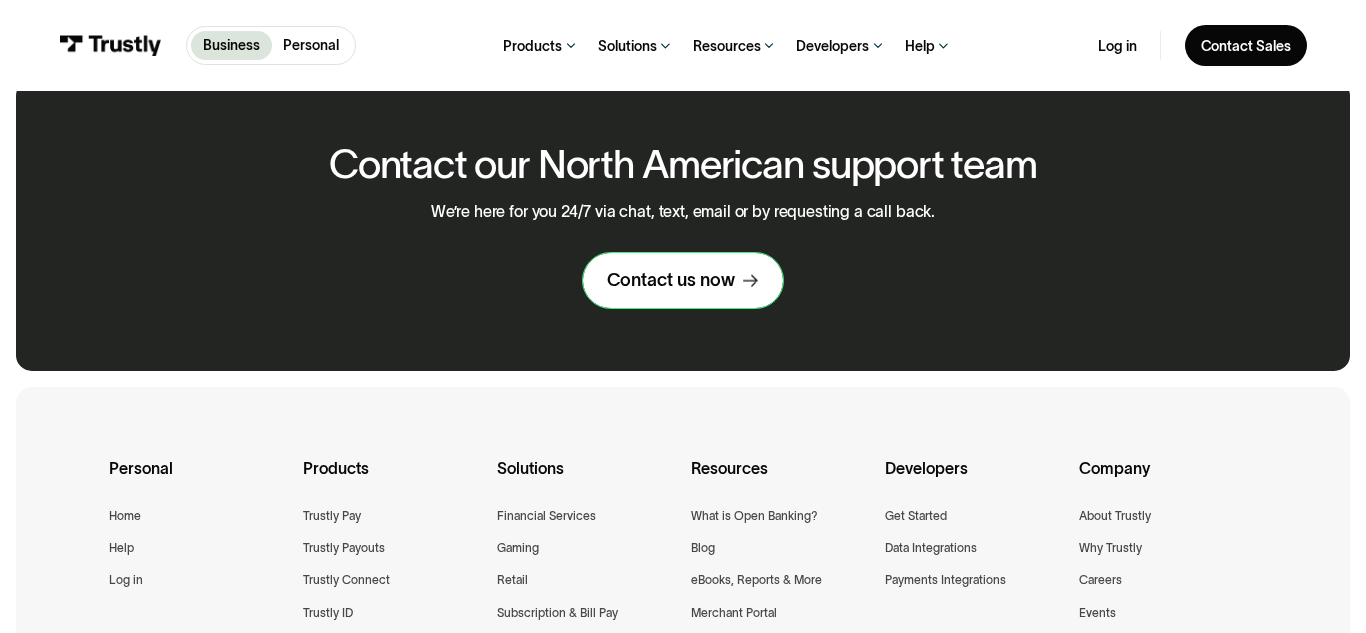 click on "Contact us now" at bounding box center [671, 280] 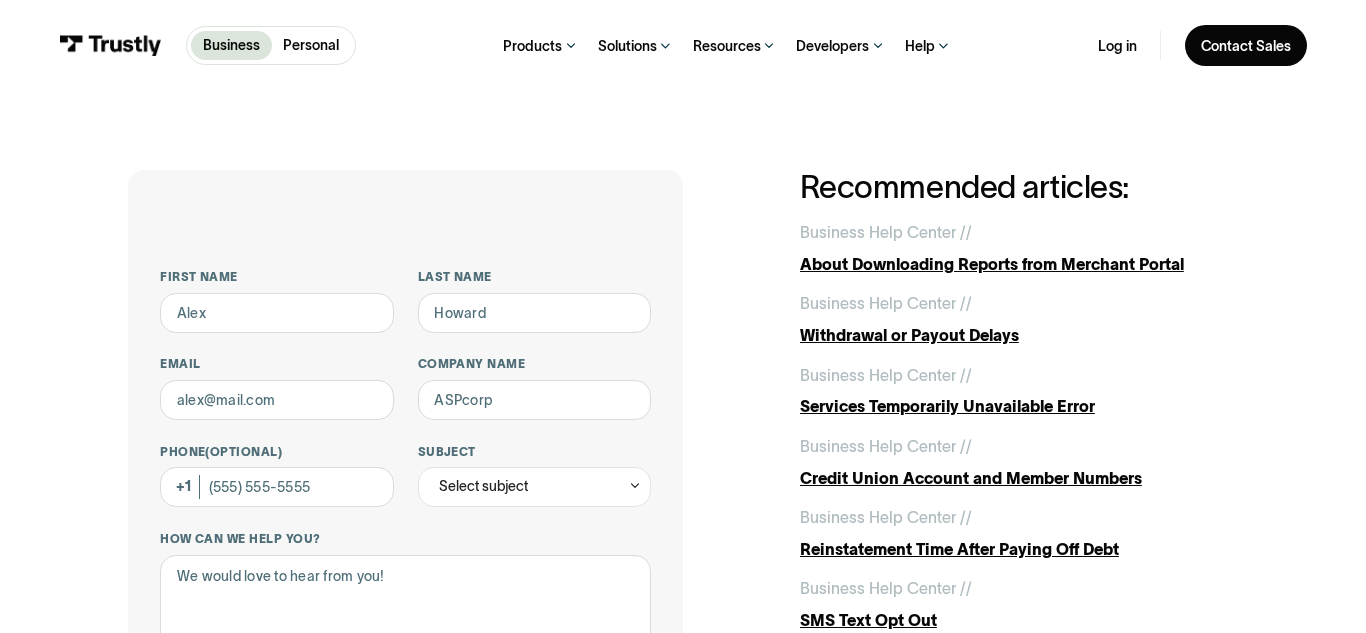 scroll, scrollTop: 0, scrollLeft: 0, axis: both 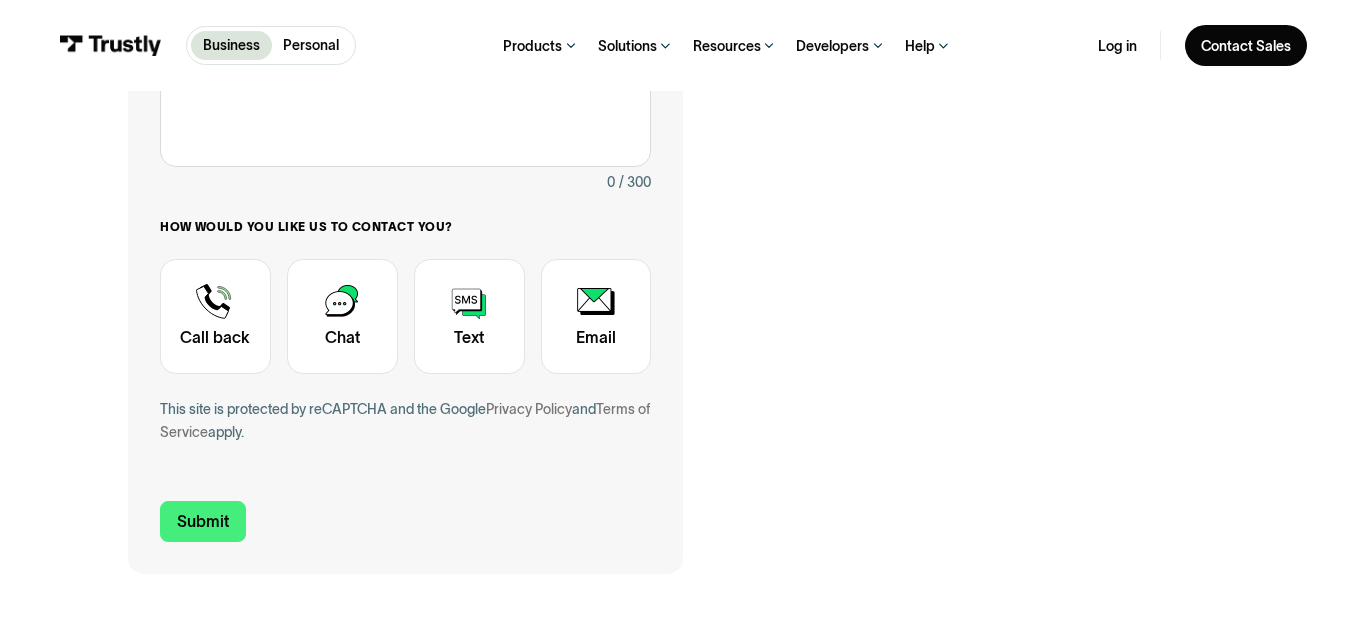 click on "Contact Trustly Support First name Last name Email Company name Phone  (Optional) Subject Select subject
Transaction support Collections Reports Account management Enhancement requests Bank connector issue Production support Other Transaction ID Environment Select environment
Sandbox Production How can we help you? 0  / 300 How would you like us to contact you? Unavailable placeholder message Call back Chat Text Email I agree to receive text messages from Trustly Support. Message and data rates may apply. This site is protected by reCAPTCHA and the Google  Privacy Policy  and  Terms of Service  apply.
Submit Thank you! Your submission has been received! Oops! Something went wrong while submitting the form. Subject Select subject
Trustly Report Bank connections General Outstanding debt Account information Transaction questions Transaction support Collections Reports Account management Enhancement requests Bank connector issue Production support Other Recommended articles:  /" at bounding box center (682, 119) 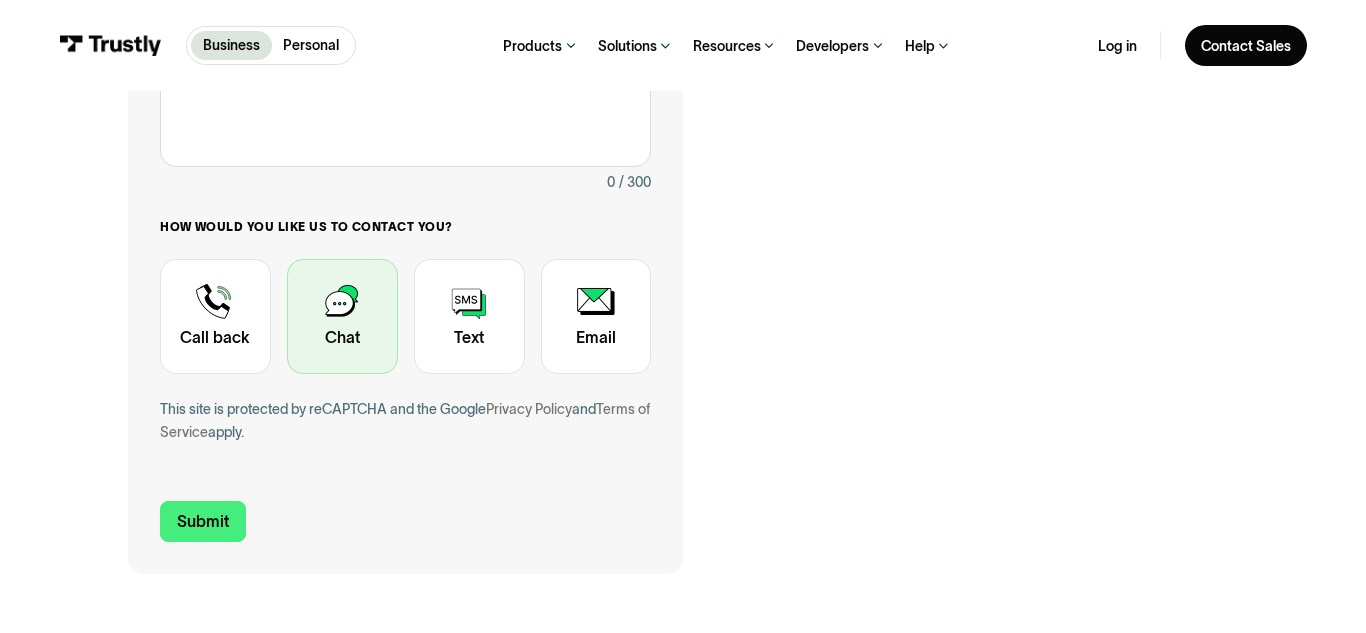 click at bounding box center (342, 316) 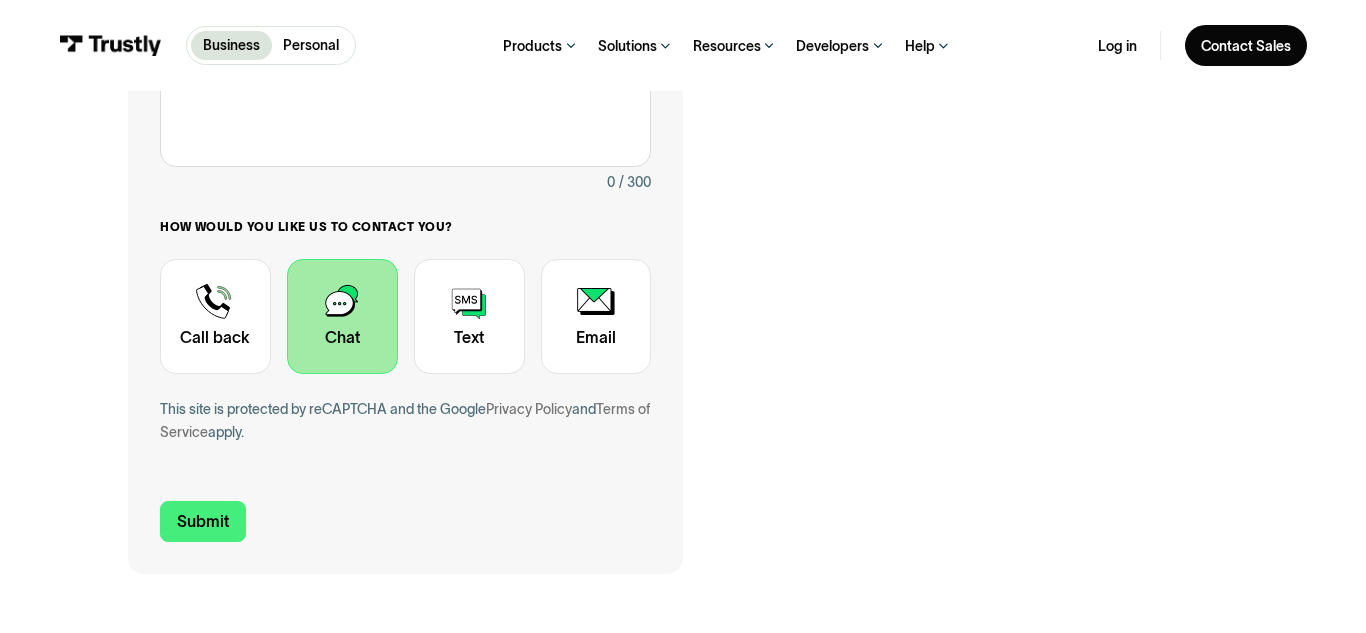 click at bounding box center [342, 316] 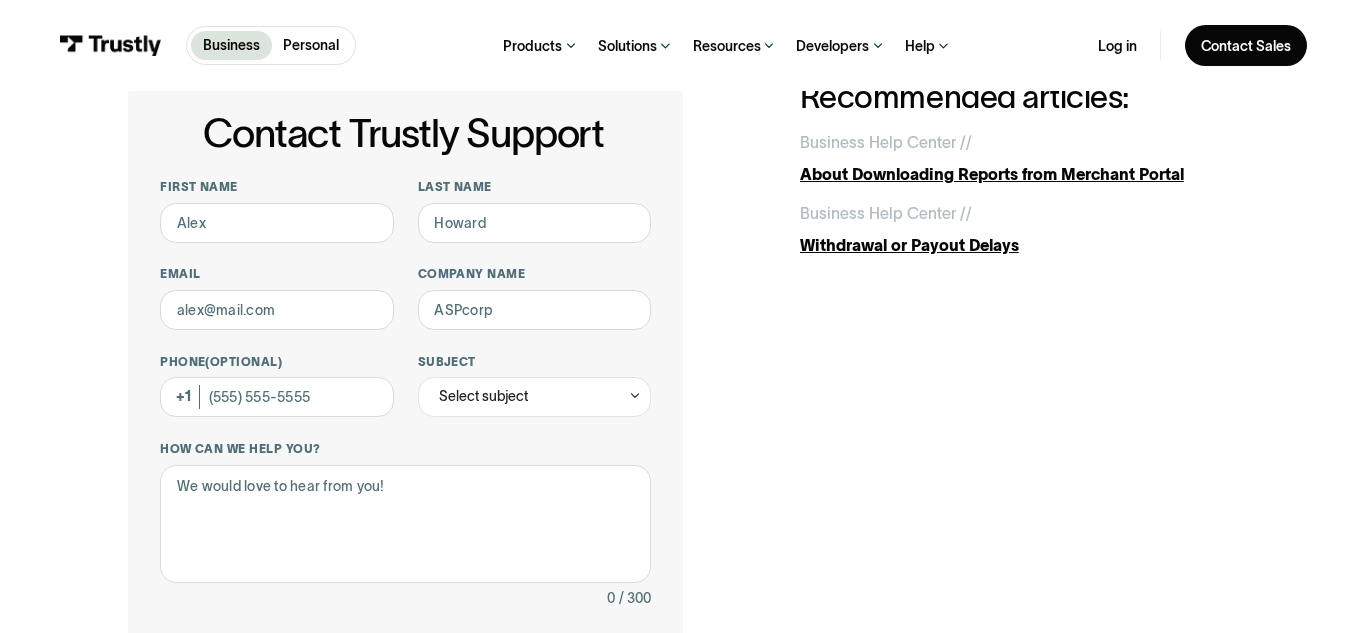scroll, scrollTop: 81, scrollLeft: 0, axis: vertical 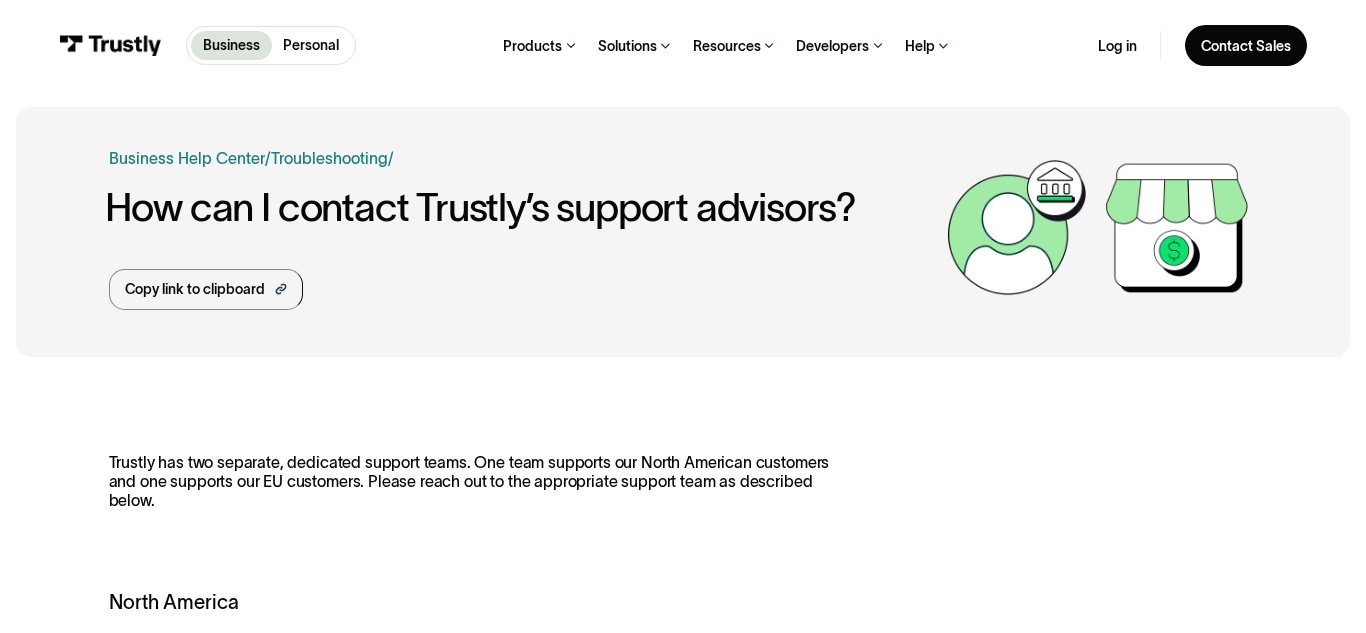 click 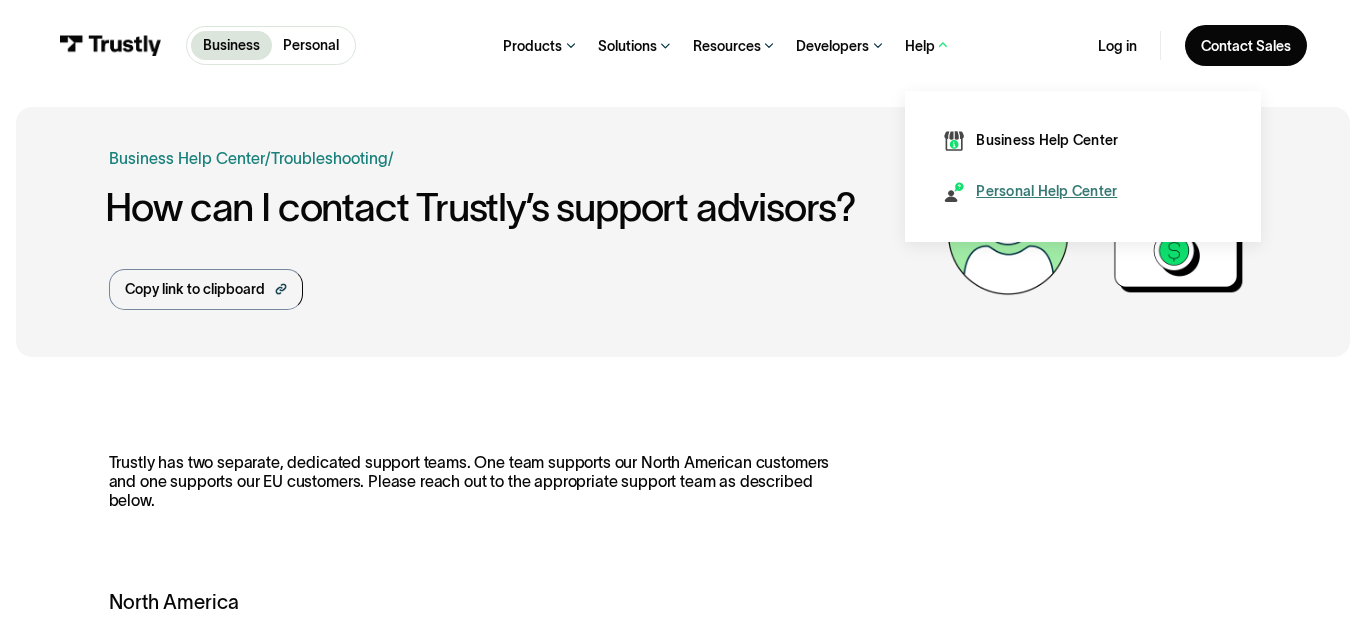 click on "Personal Help Center" at bounding box center [1046, 192] 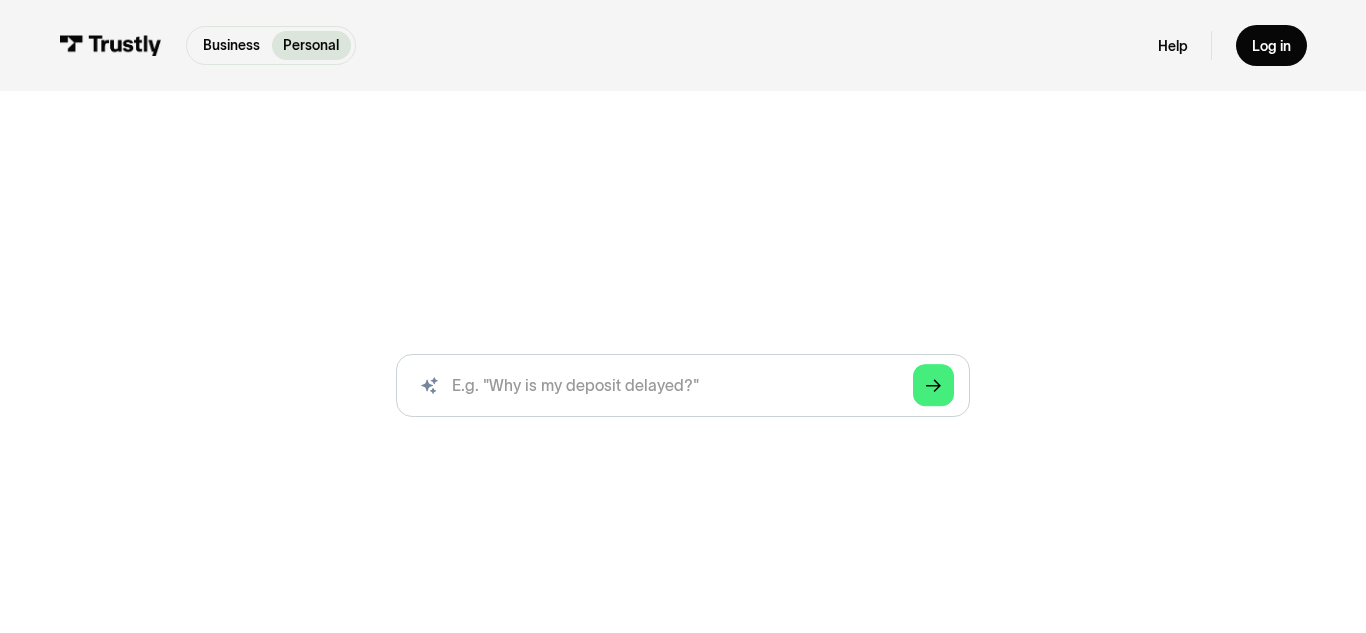 scroll, scrollTop: 0, scrollLeft: 0, axis: both 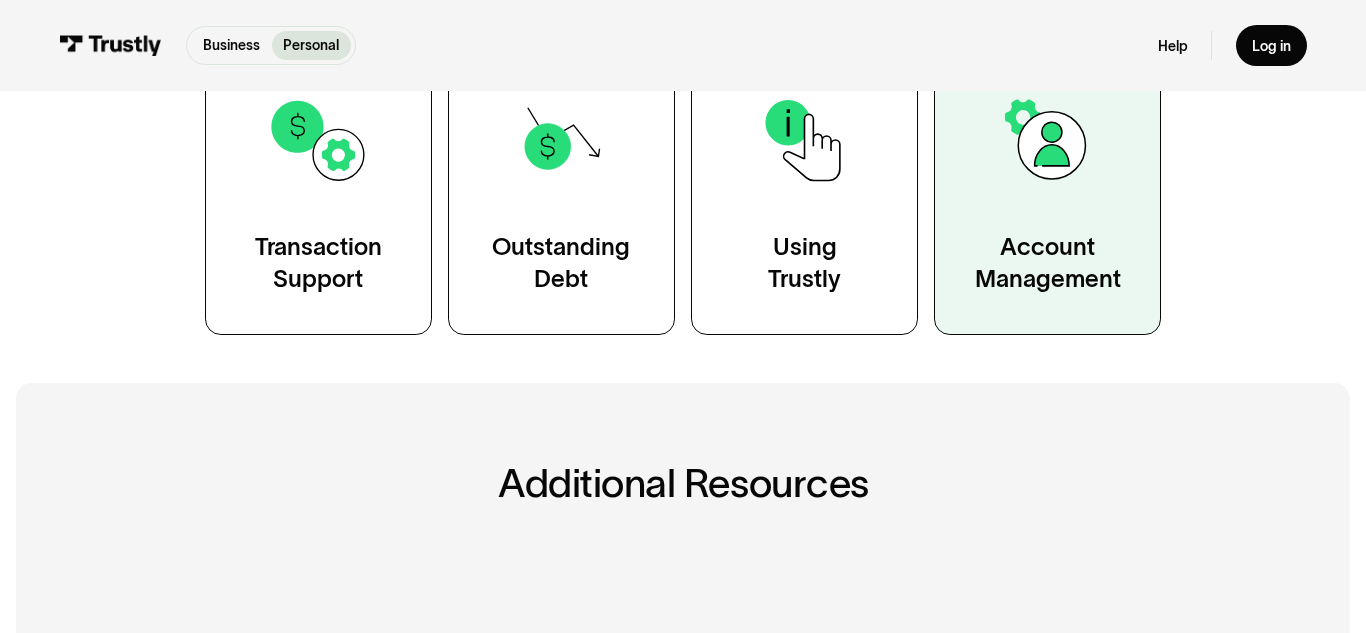 click on "Account Management" at bounding box center (1048, 262) 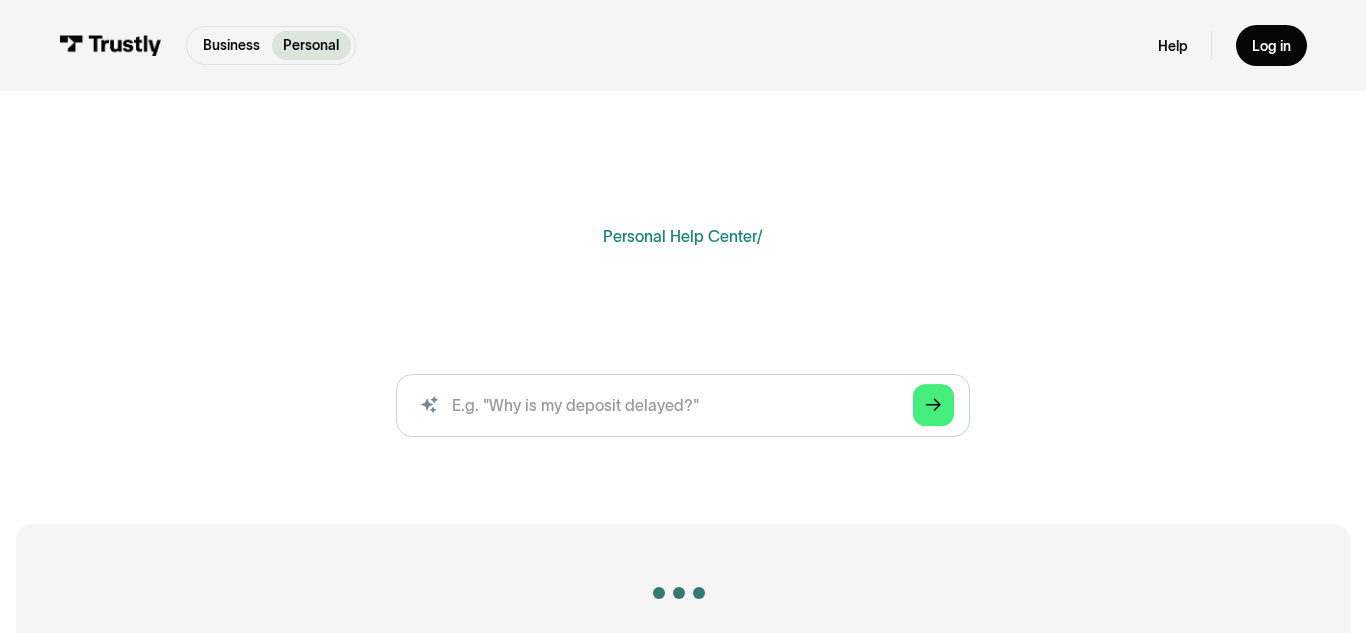 scroll, scrollTop: 0, scrollLeft: 0, axis: both 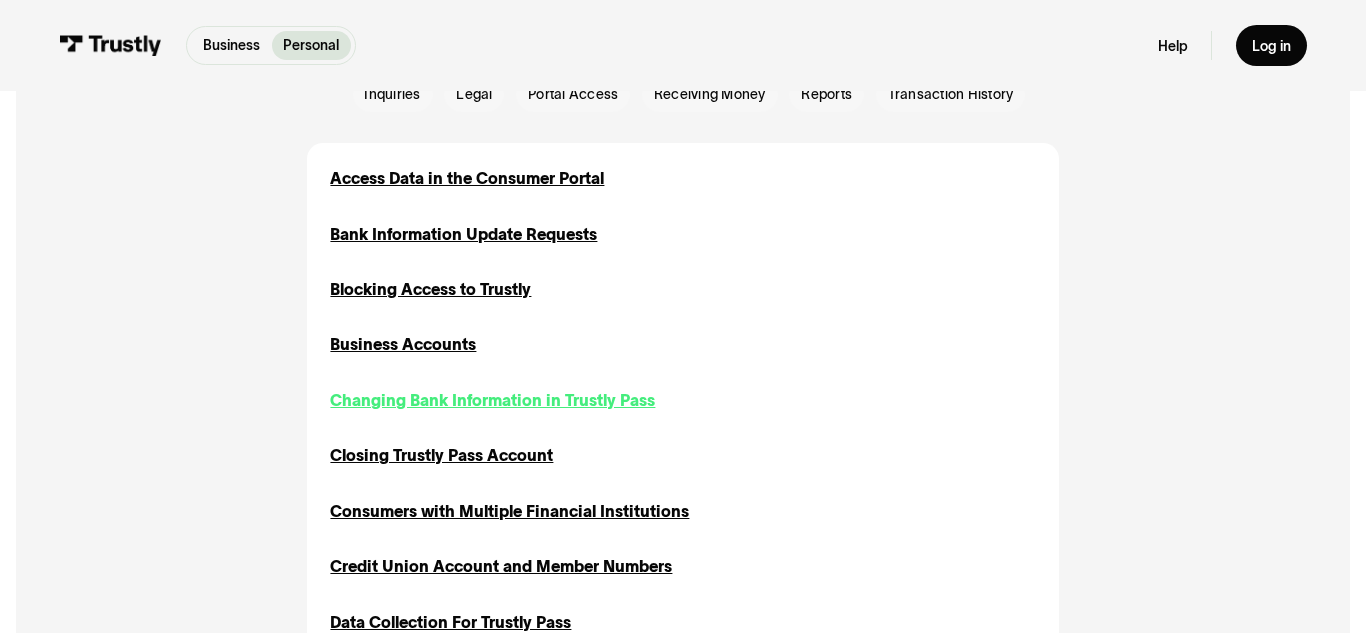 click on "Changing Bank Information in Trustly Pass" at bounding box center [492, 401] 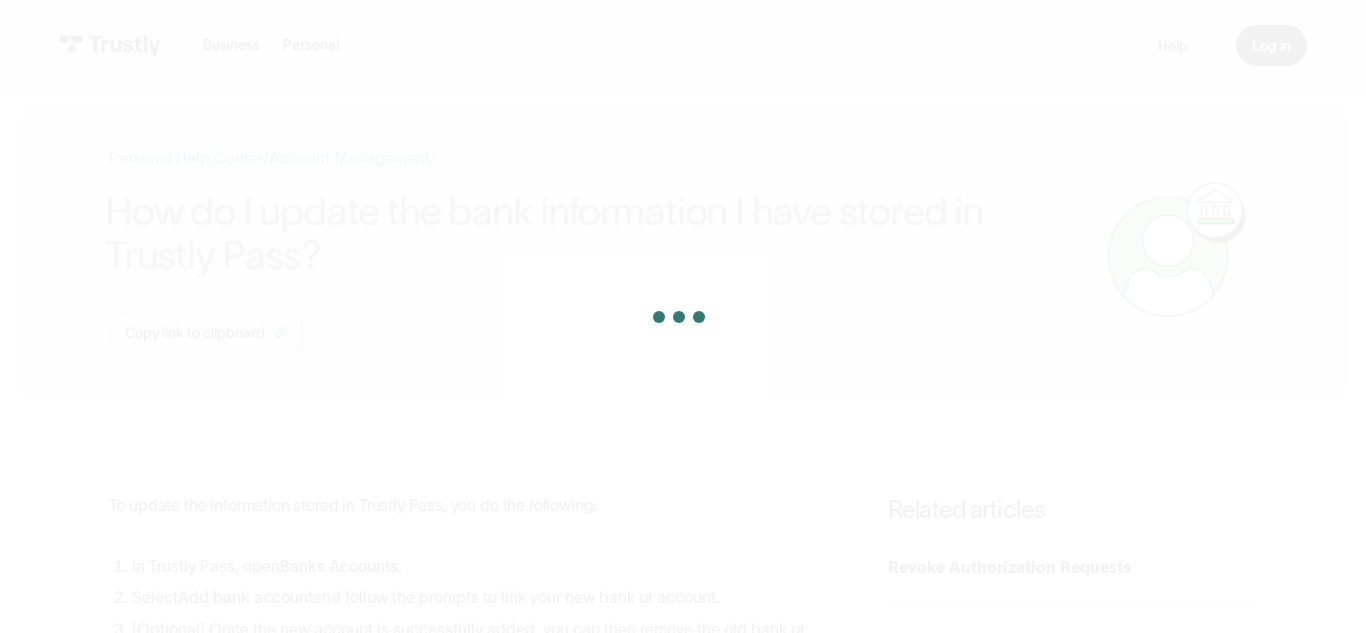 scroll, scrollTop: 0, scrollLeft: 0, axis: both 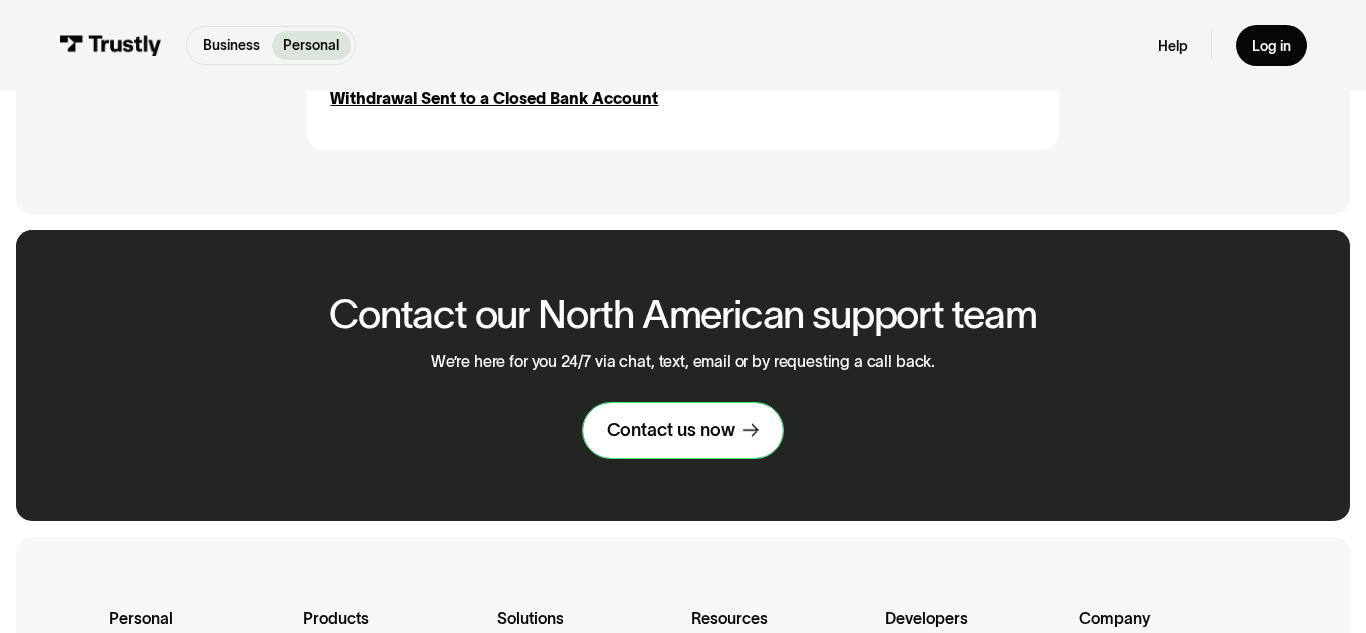 click on "Contact us now" at bounding box center (671, 430) 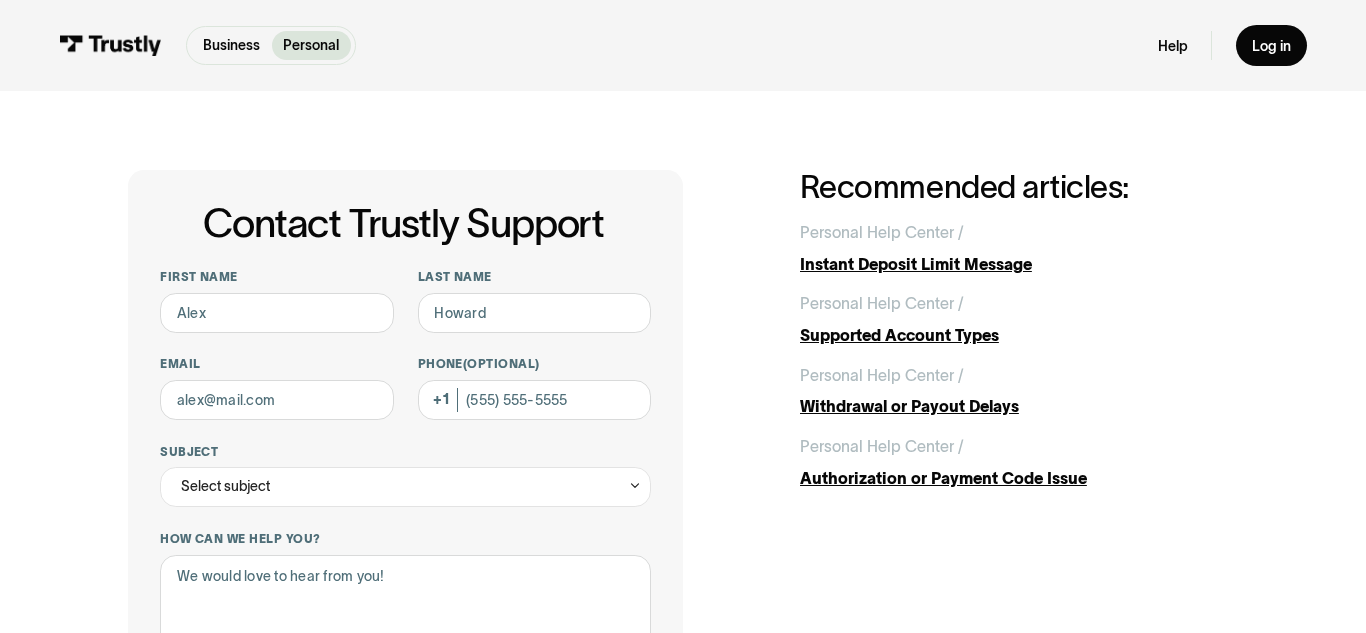 scroll, scrollTop: 247, scrollLeft: 0, axis: vertical 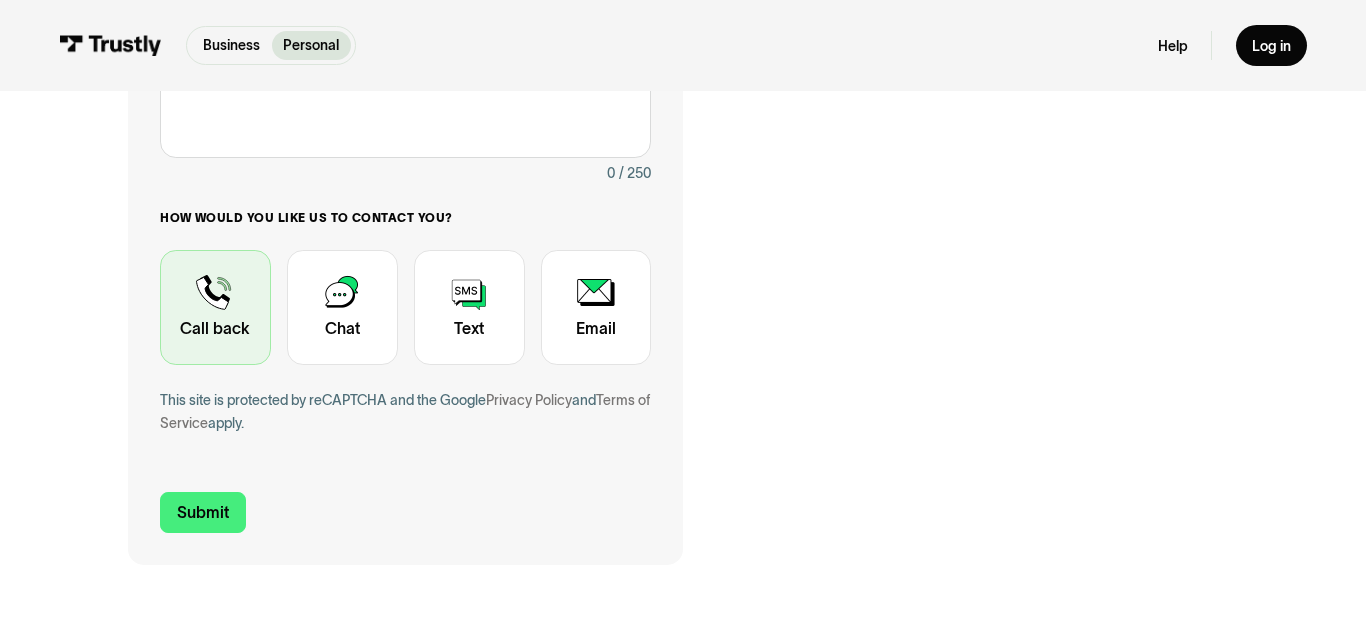 click at bounding box center [215, 307] 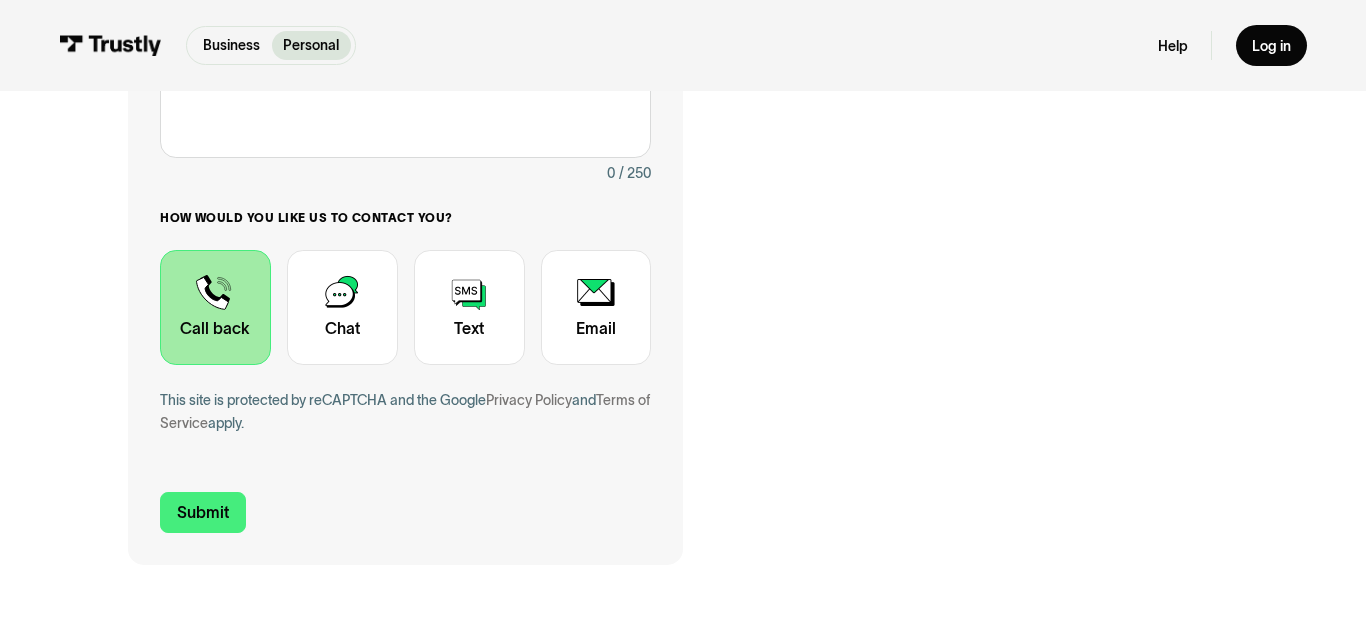 click at bounding box center (215, 307) 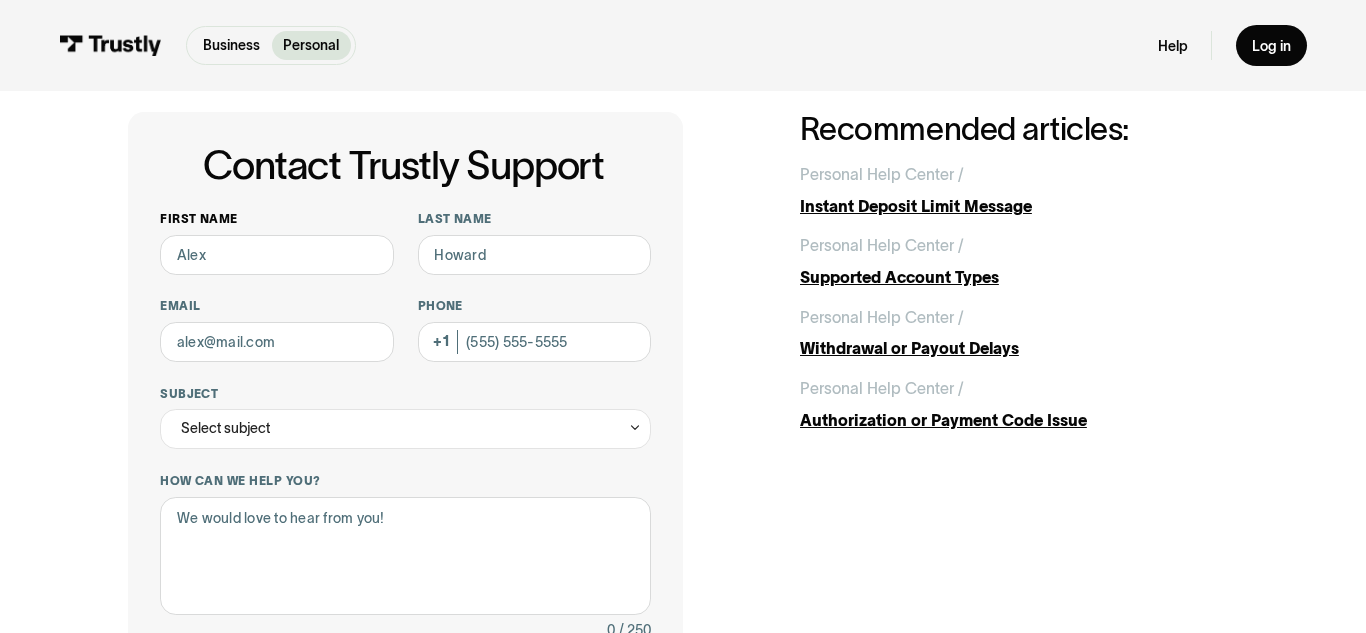 scroll, scrollTop: 59, scrollLeft: 0, axis: vertical 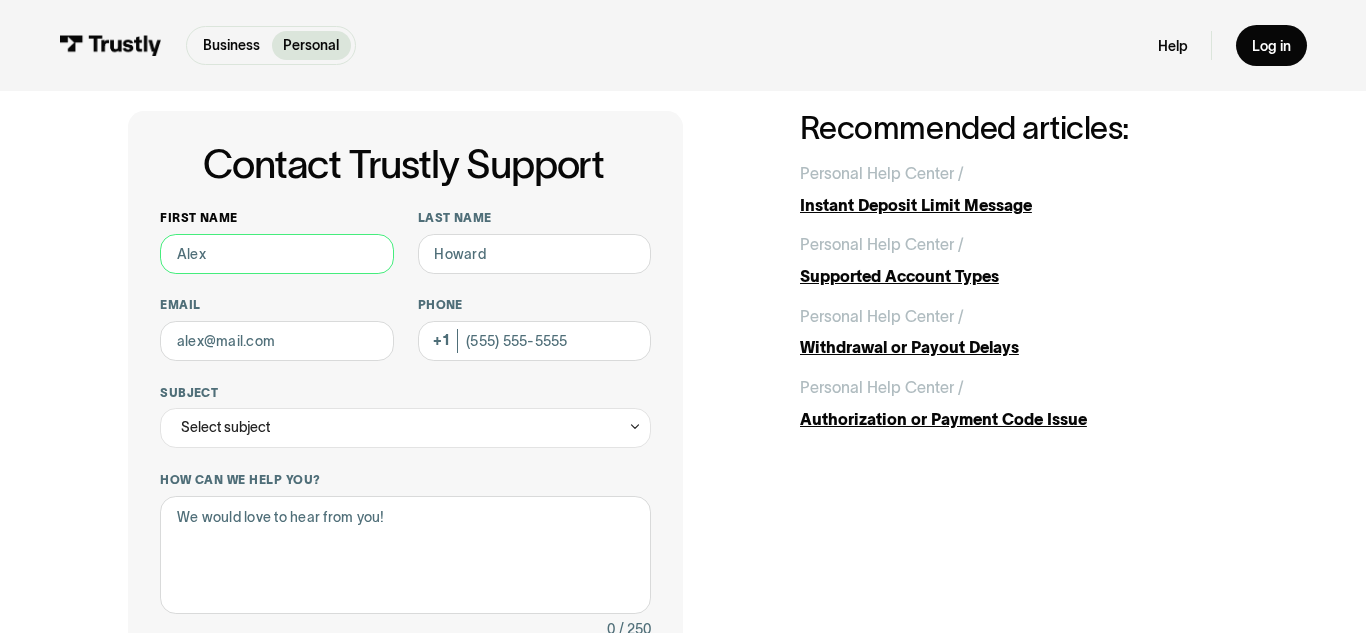 click on "First name" at bounding box center [277, 254] 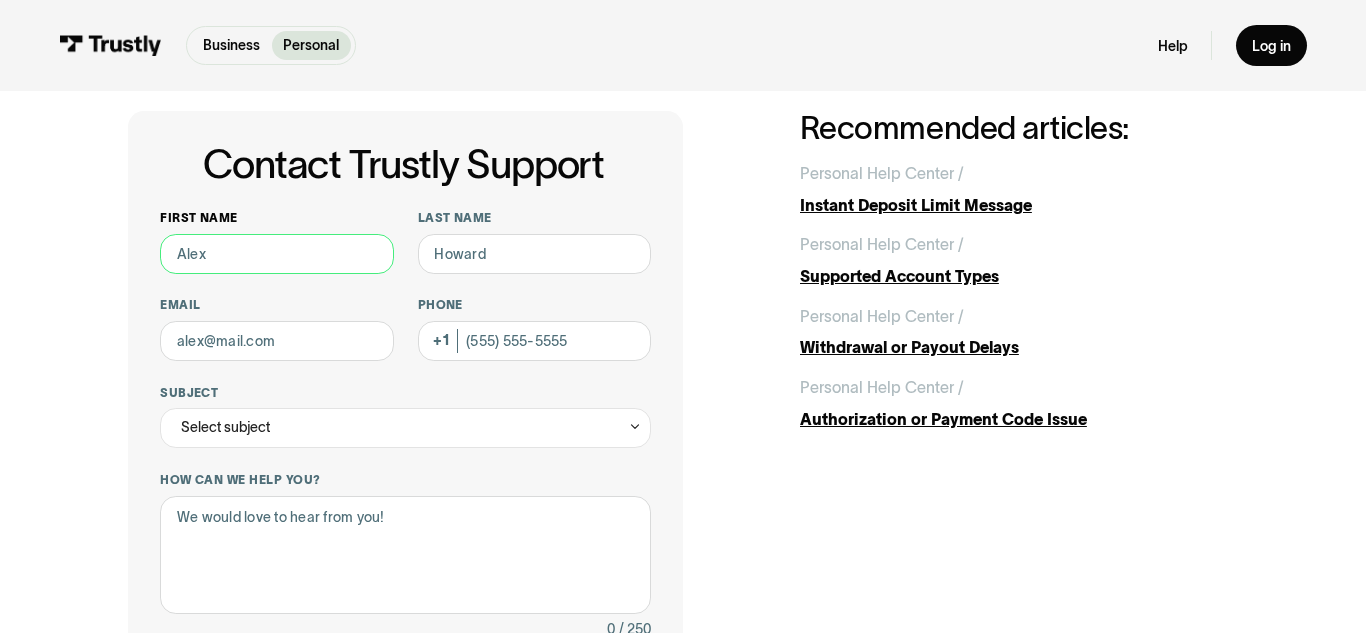 type on "Rajaninder" 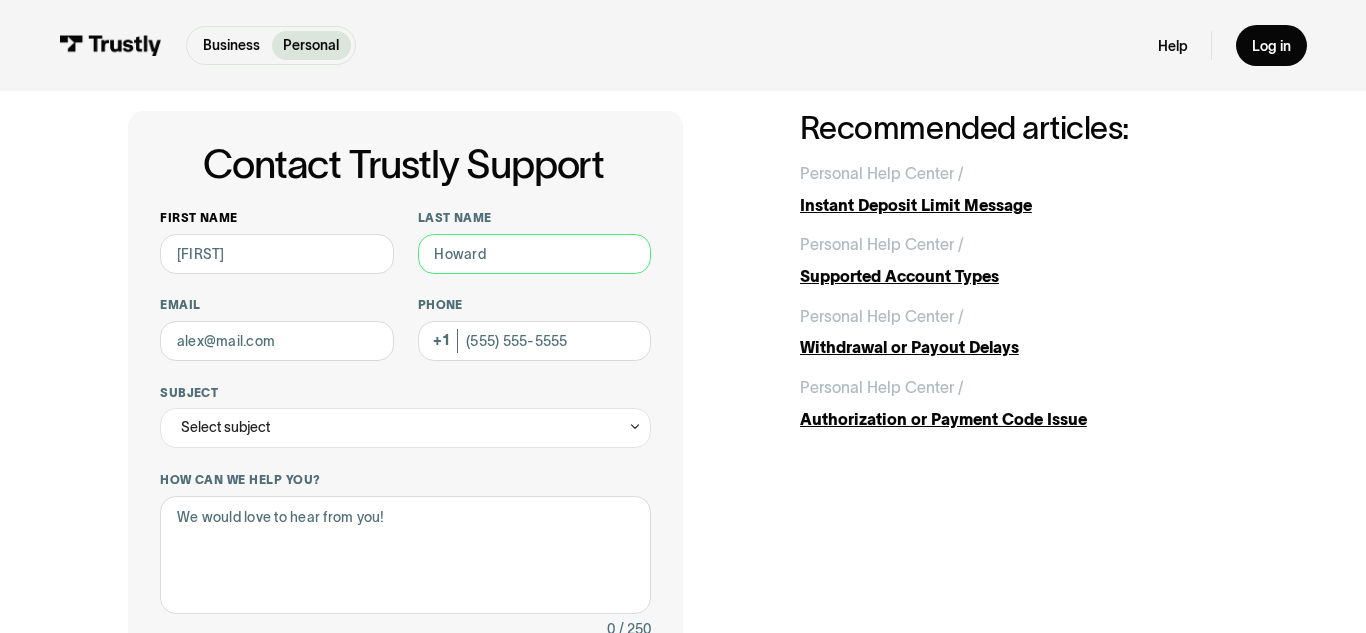 type on "Dhaliwal" 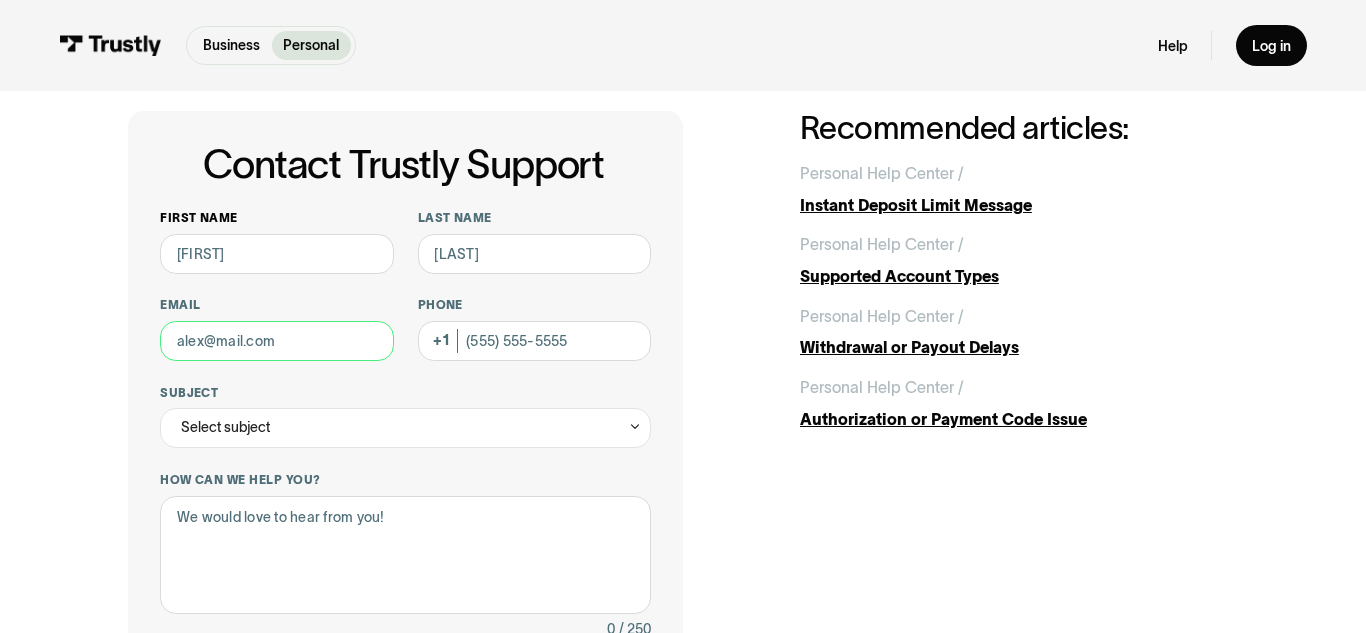 type on "rajkdhal@gmail.com" 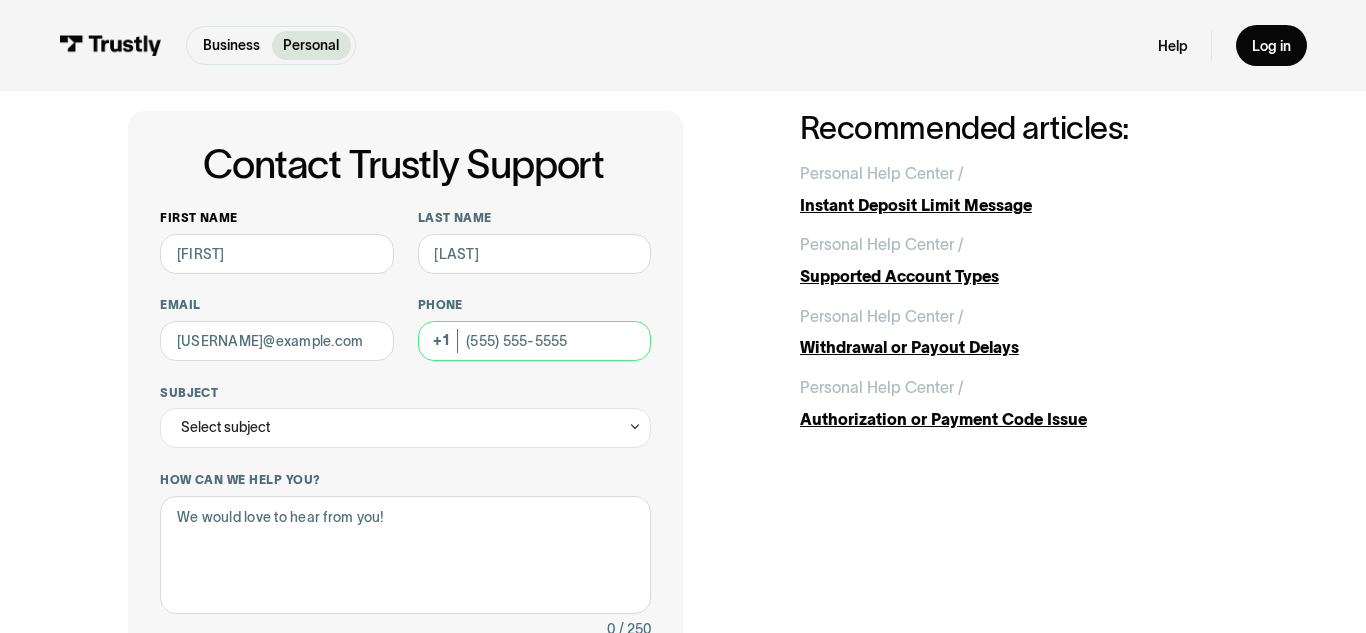 type on "(437) 772-7090" 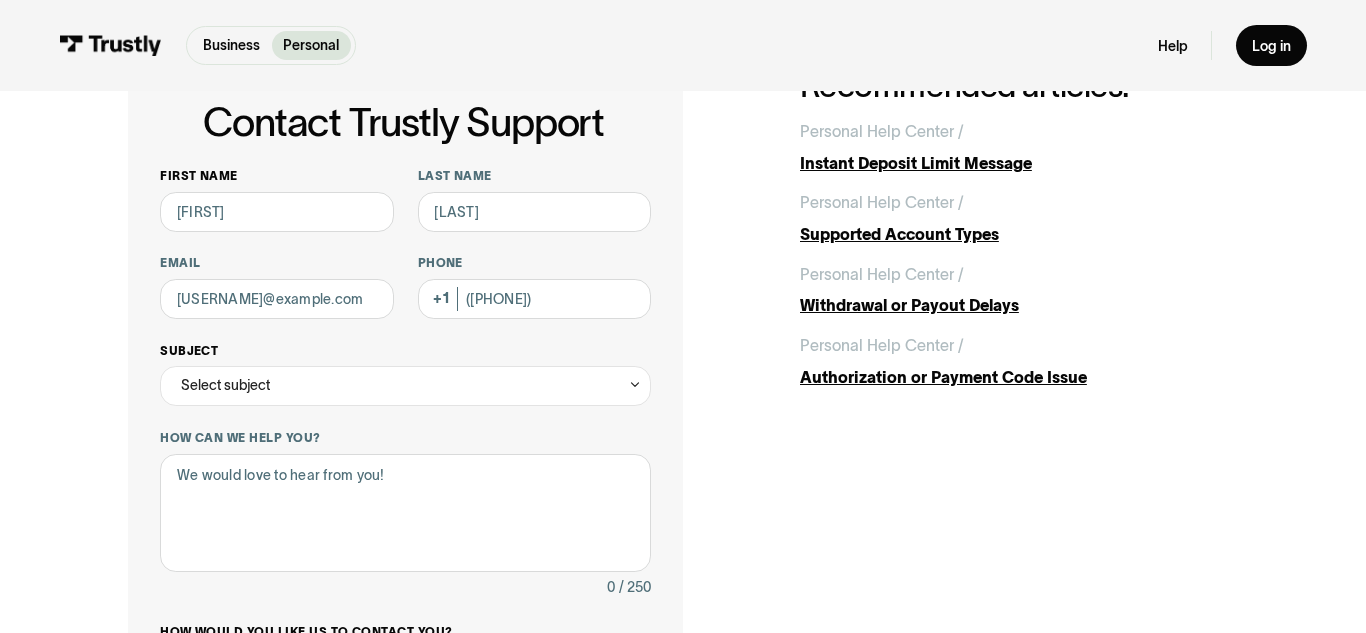 scroll, scrollTop: 104, scrollLeft: 0, axis: vertical 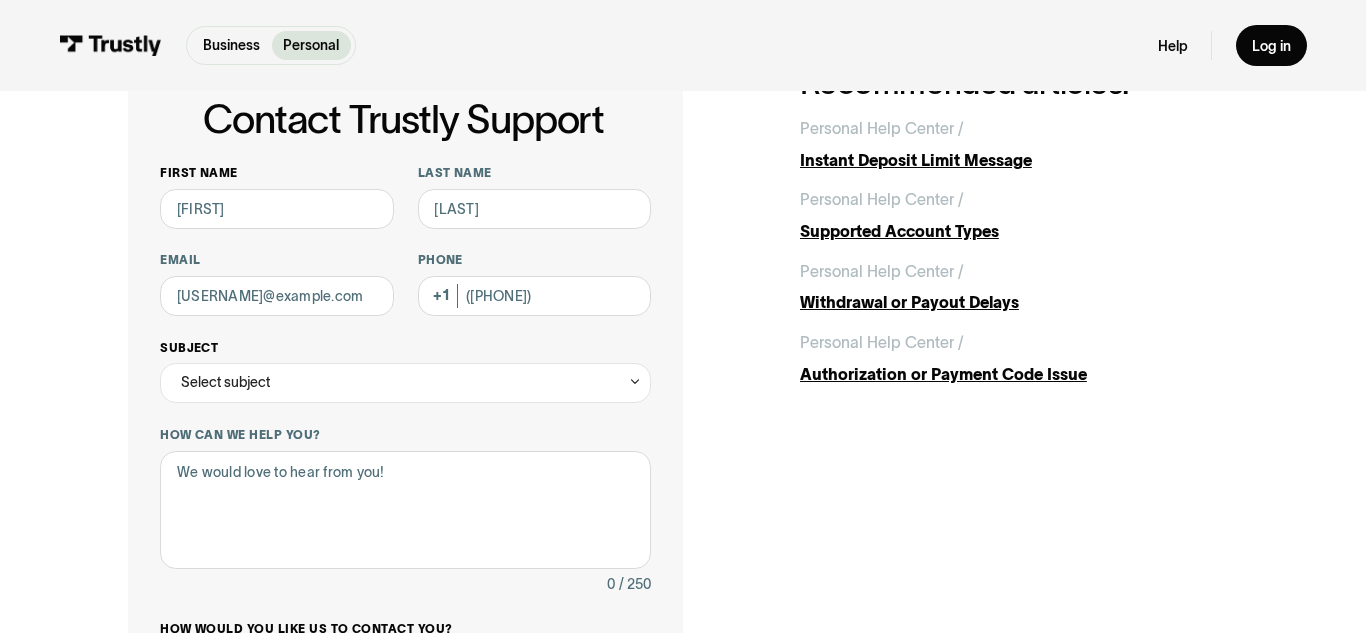click on "Select subject" at bounding box center [405, 383] 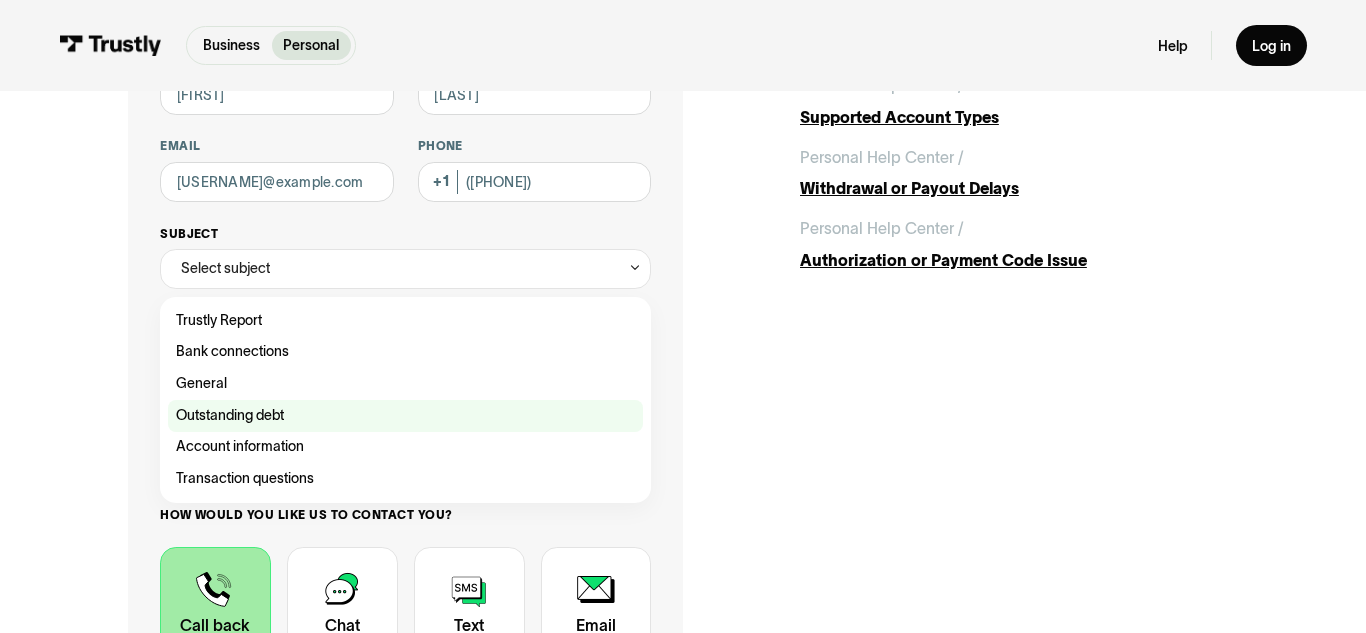 scroll, scrollTop: 226, scrollLeft: 0, axis: vertical 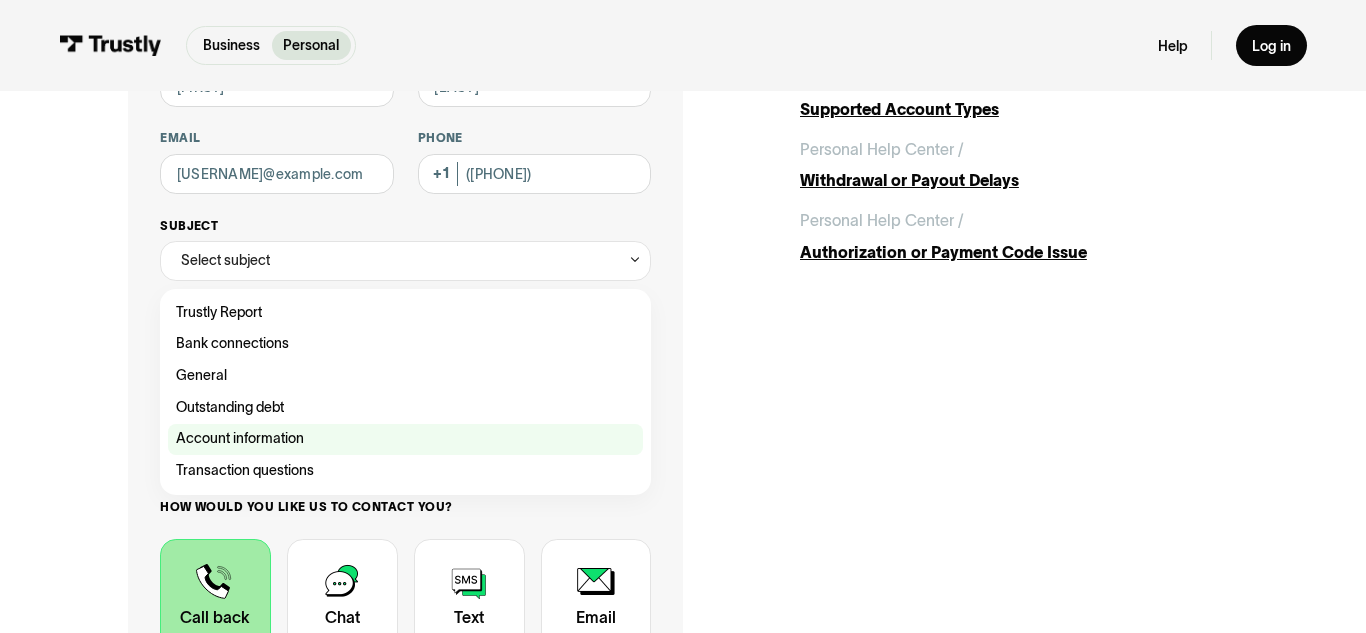 click at bounding box center (405, 440) 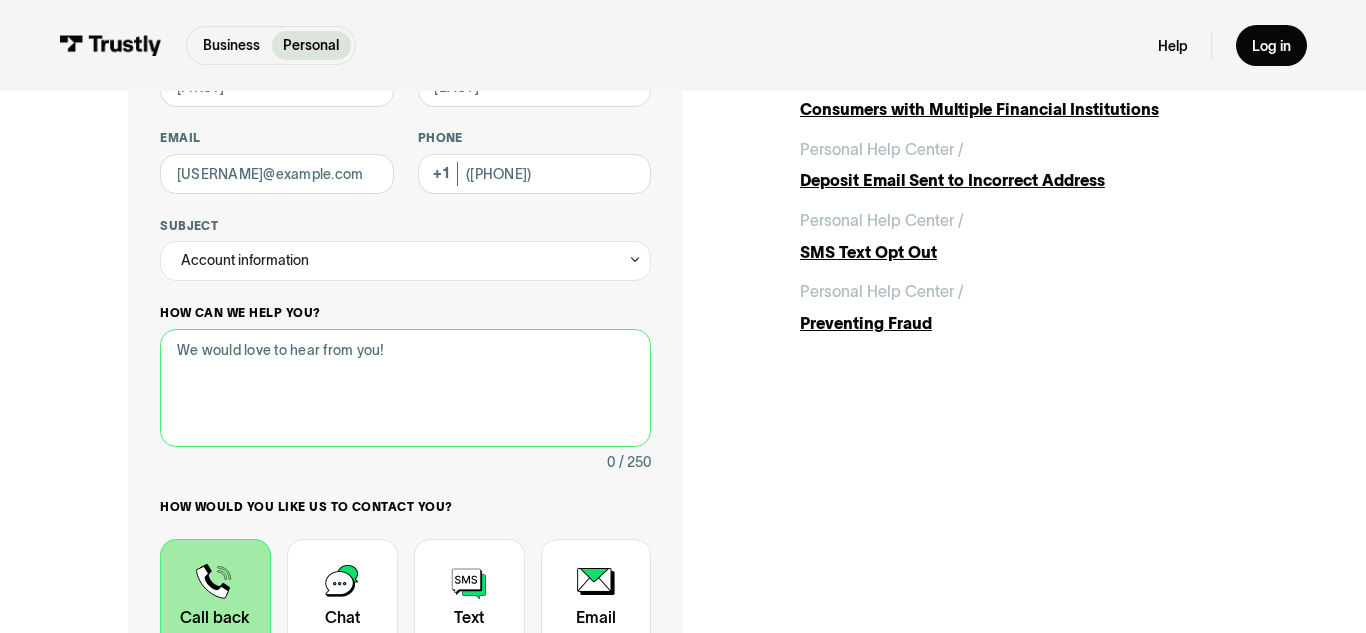 click on "How can we help you?" at bounding box center (405, 388) 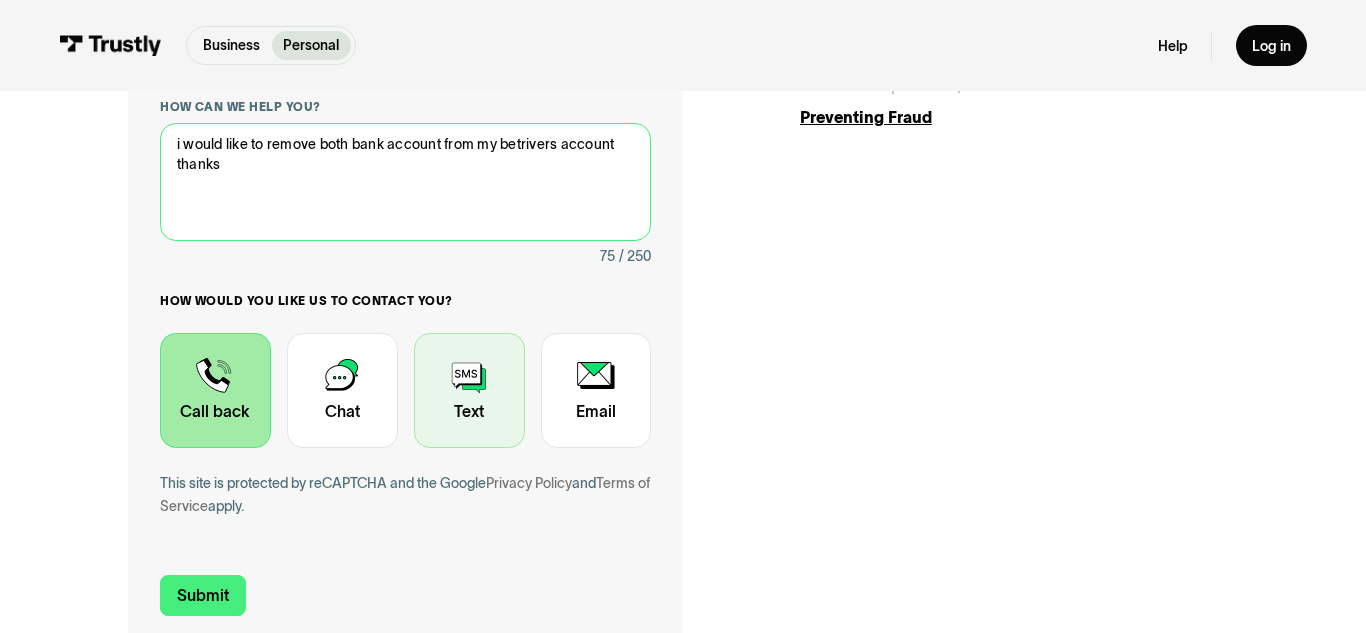 scroll, scrollTop: 426, scrollLeft: 0, axis: vertical 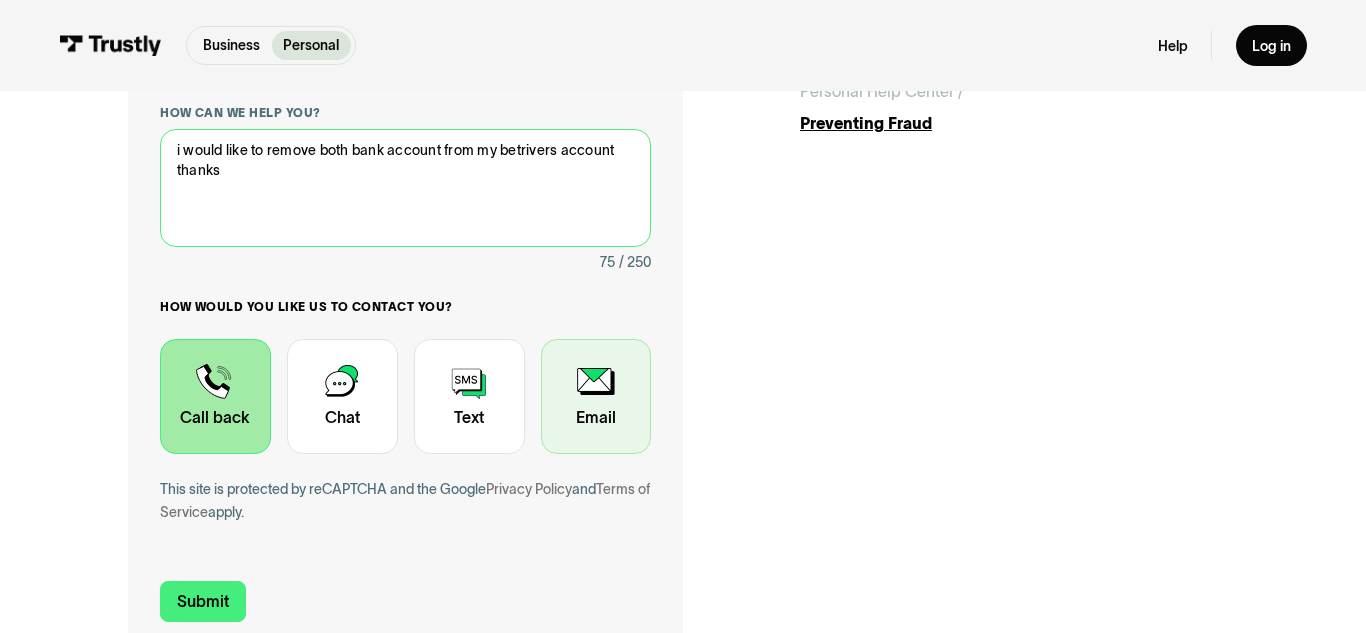 type on "i would like to remove both bank account from my betrivers account   thanks" 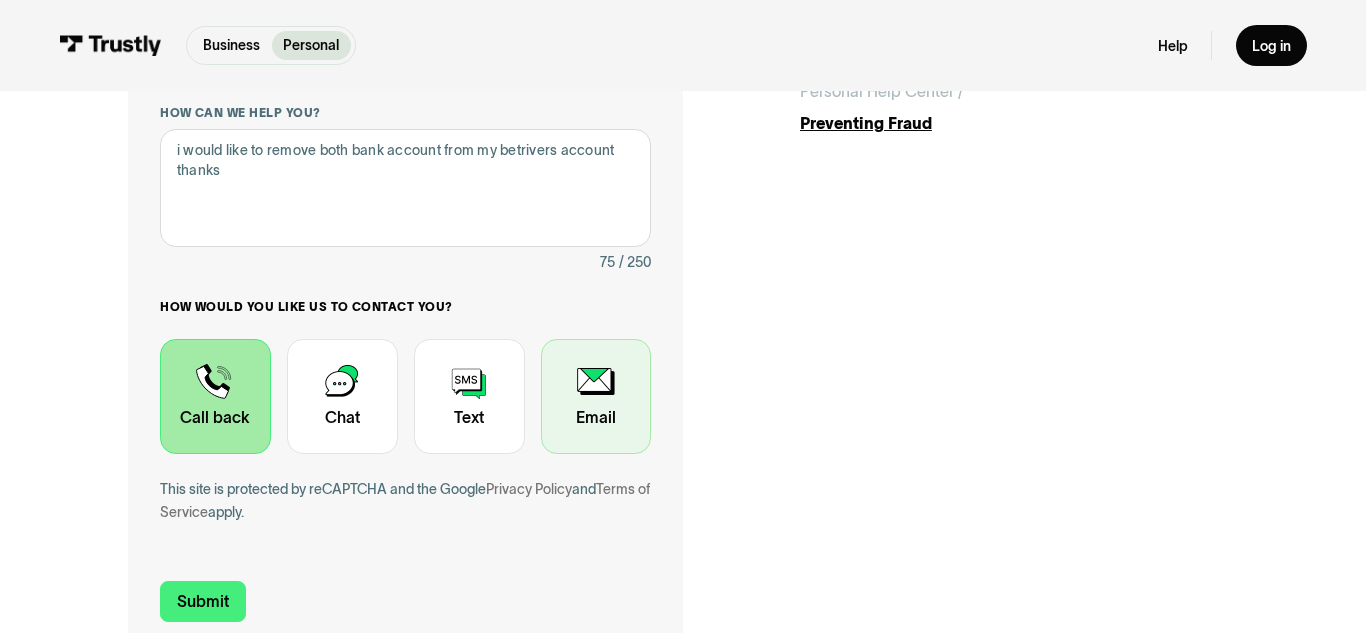 click at bounding box center (596, 396) 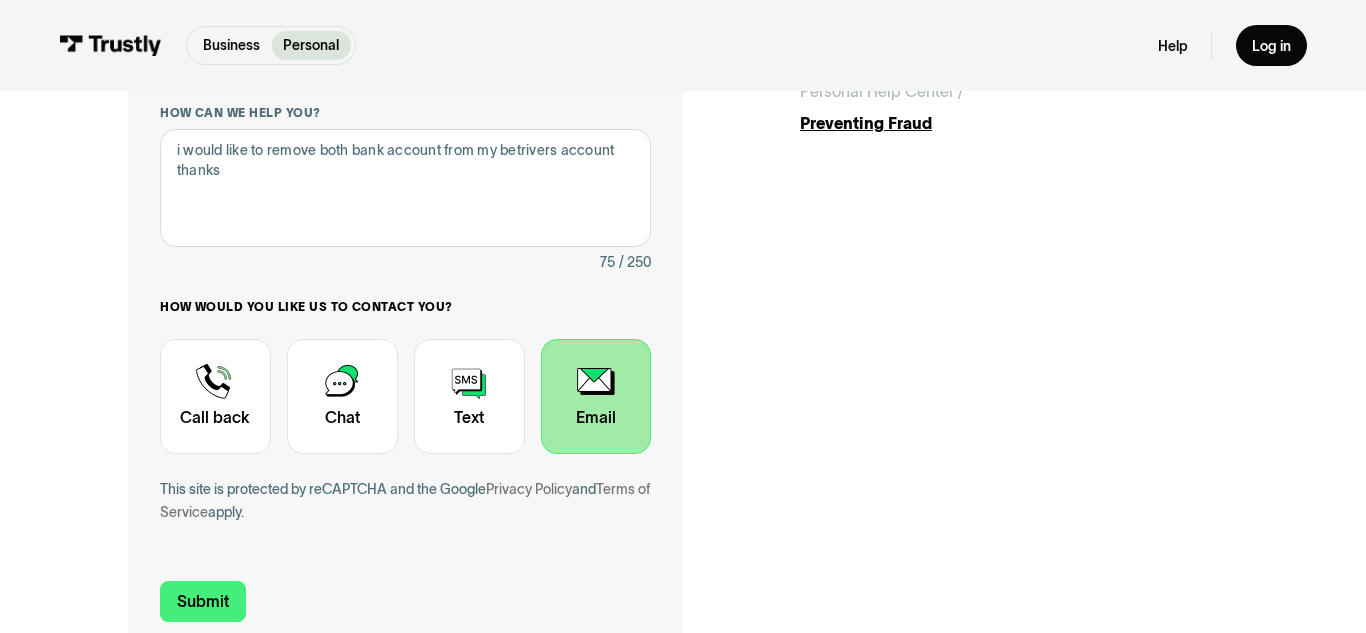 click on "**********" at bounding box center (683, 199) 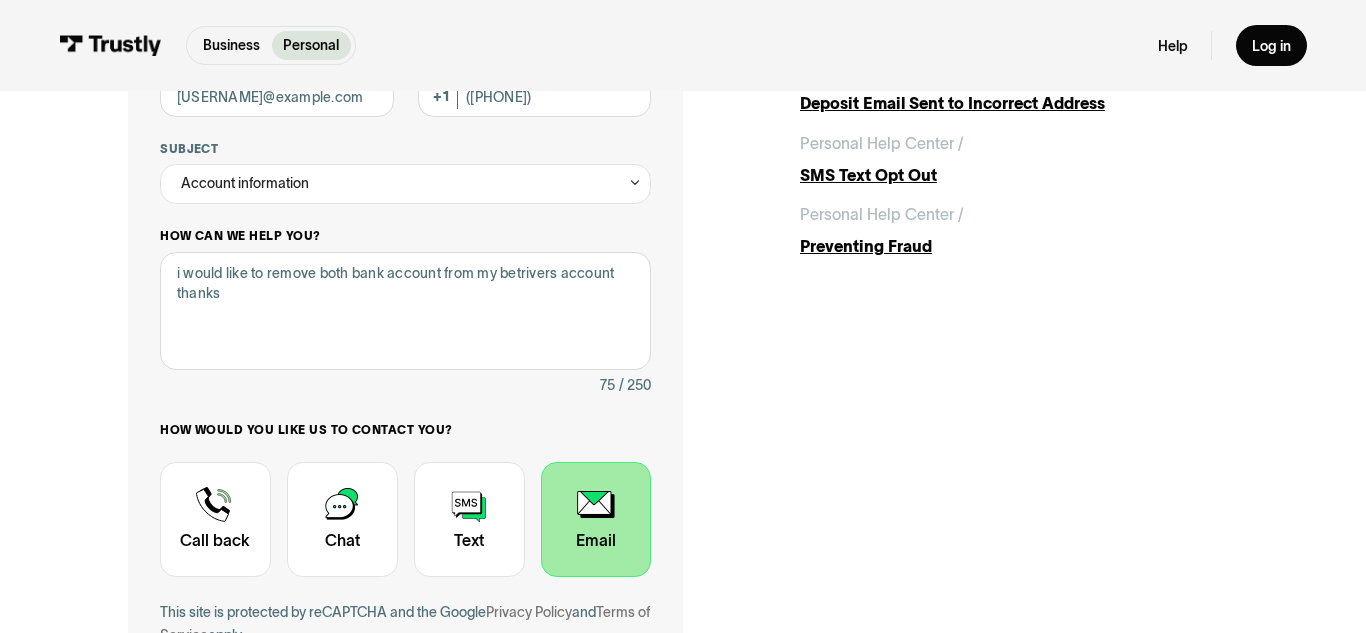 scroll, scrollTop: 302, scrollLeft: 0, axis: vertical 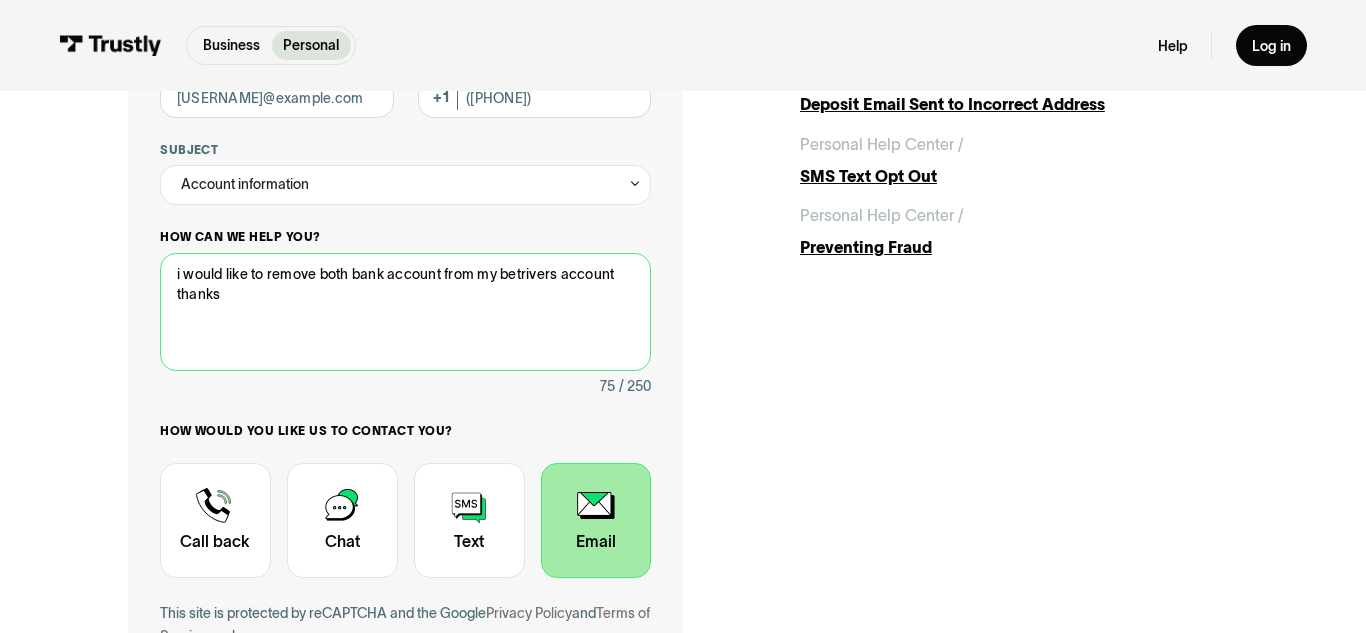 click on "i would like to remove both bank account from my betrivers account   thanks" at bounding box center (405, 312) 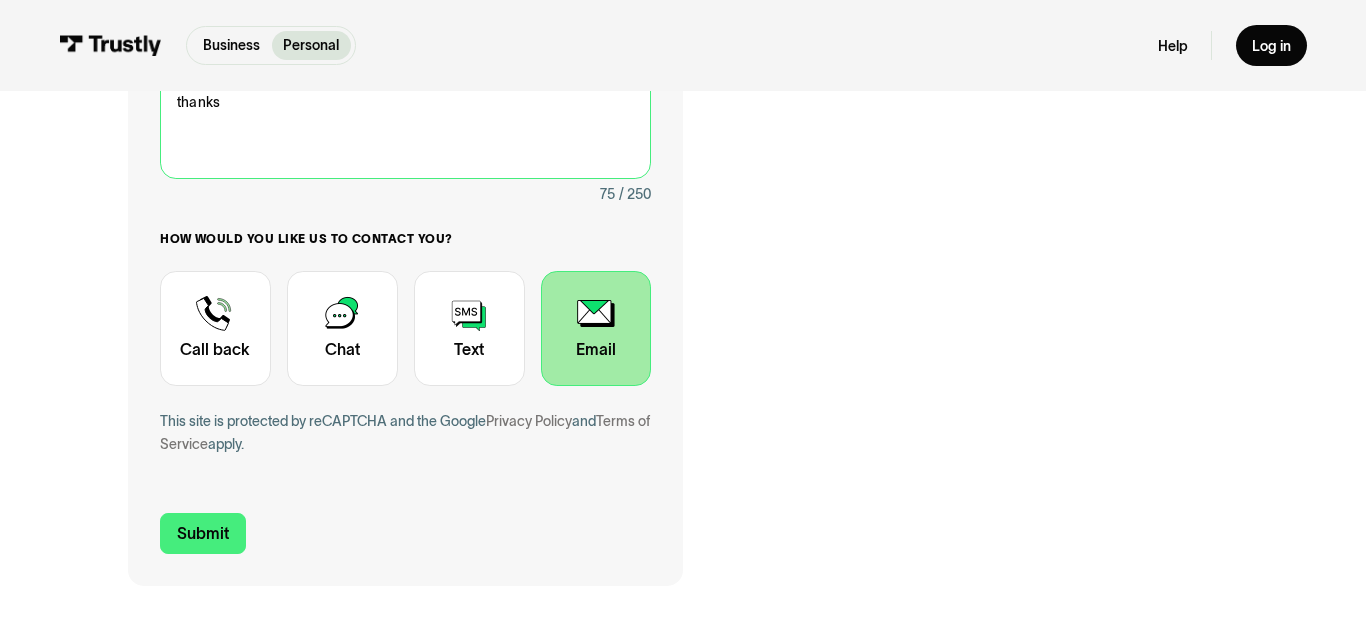 scroll, scrollTop: 506, scrollLeft: 0, axis: vertical 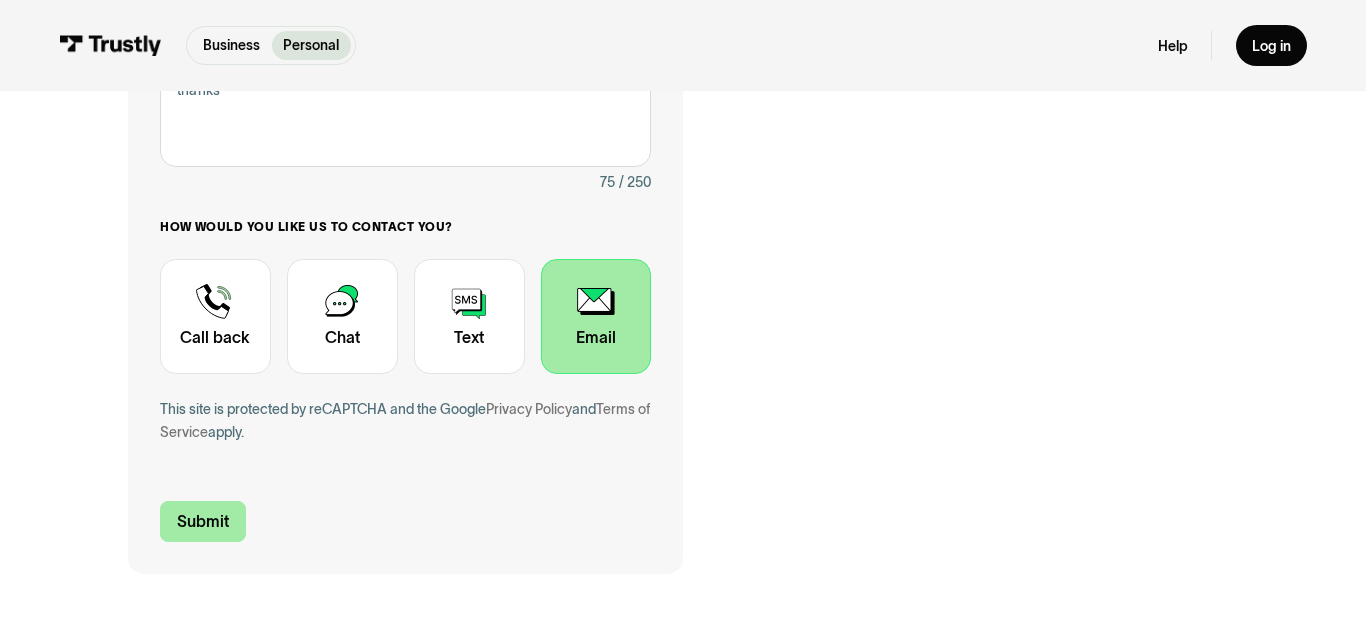 click on "Submit" at bounding box center (203, 522) 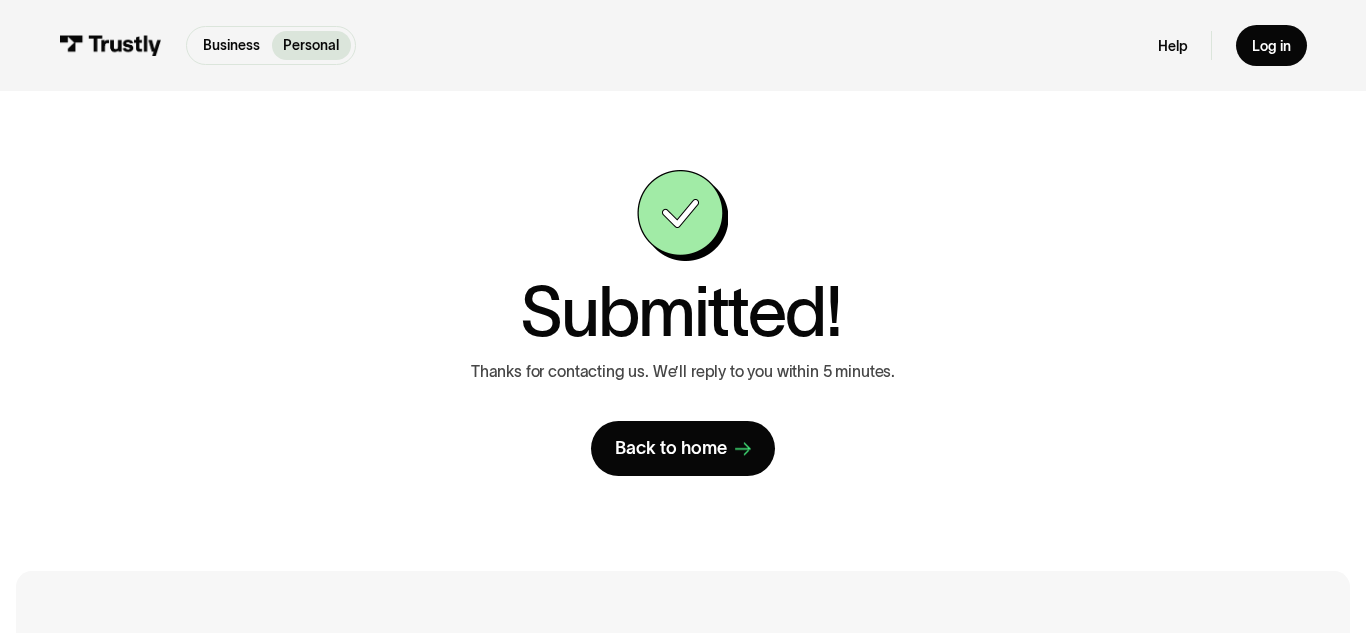 scroll, scrollTop: 0, scrollLeft: 0, axis: both 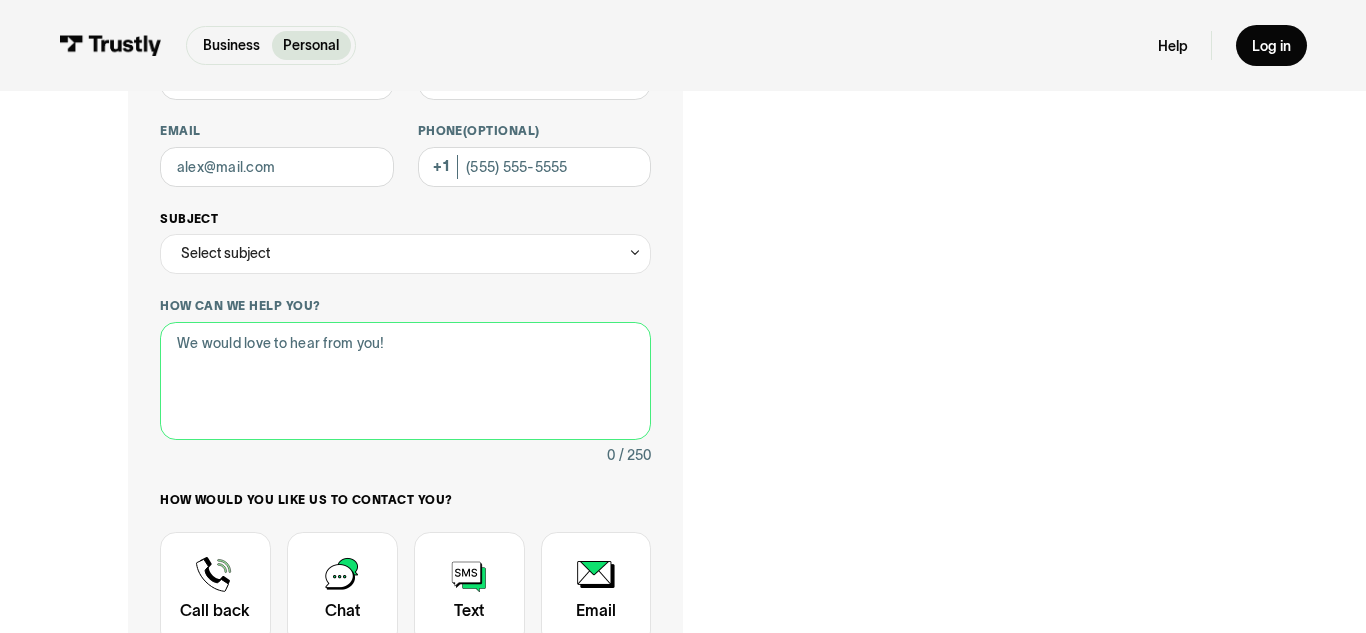 drag, startPoint x: 400, startPoint y: 416, endPoint x: 450, endPoint y: 264, distance: 160.0125 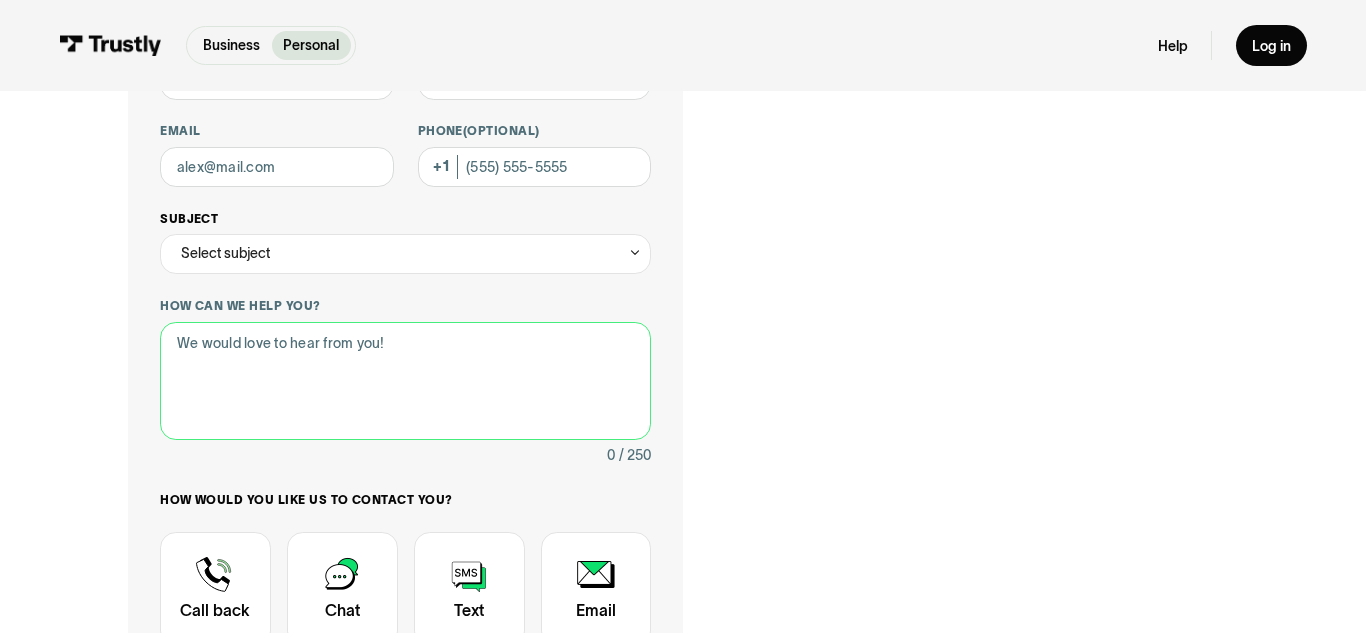 click on "First name Last name Email Phone  (Optional) Subject Select subject
Trustly Report Bank connections General Outstanding debt Account information Transaction questions Transaction ID How can we help you? 0  / 250 How would you like us to contact you? Unavailable placeholder message Call back Chat Text Email This site is protected by reCAPTCHA and the Google  Privacy Policy  and  Terms of Service  apply. I agree to receive text messages from Trustly Support. Message and data rates may apply." at bounding box center (405, 389) 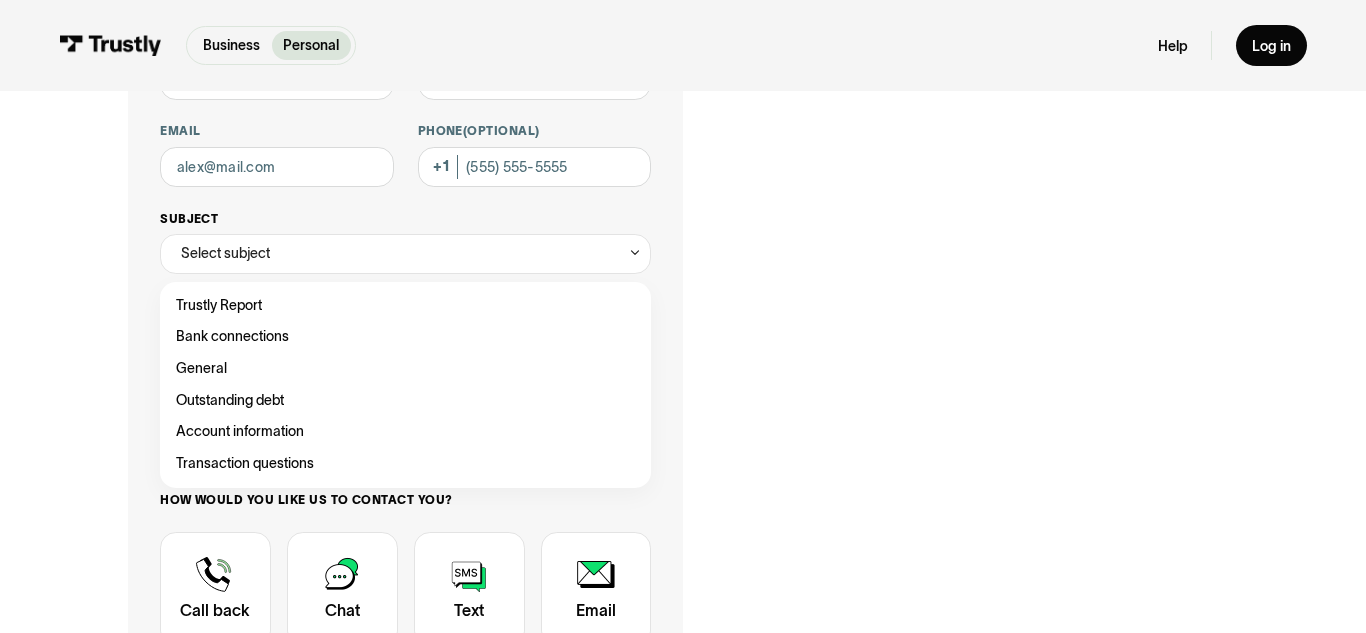 click on "Select subject" at bounding box center (405, 254) 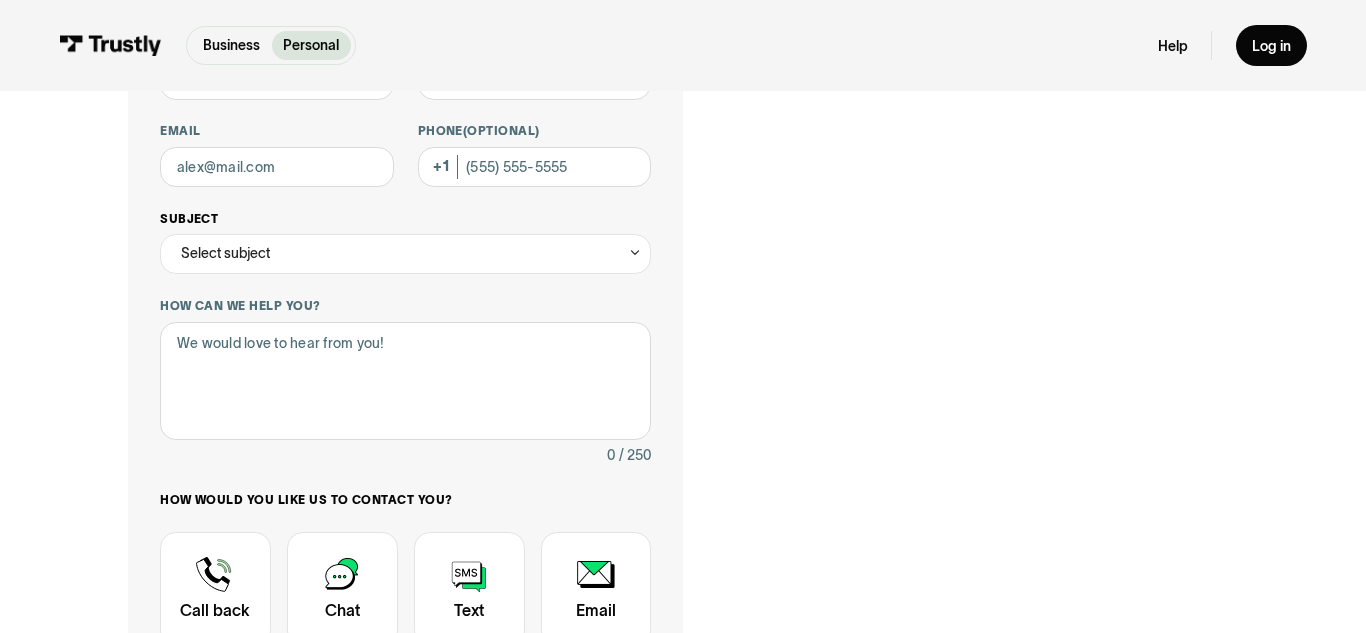 click on "Select subject" at bounding box center [405, 254] 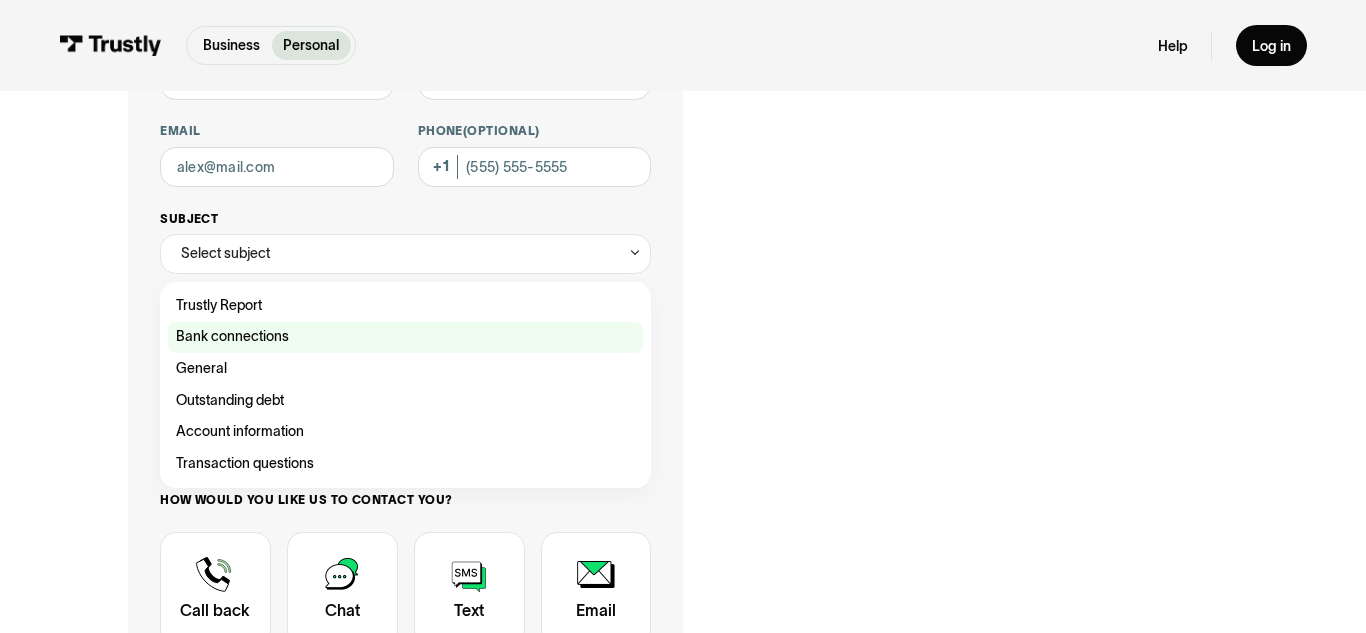 click at bounding box center (405, 338) 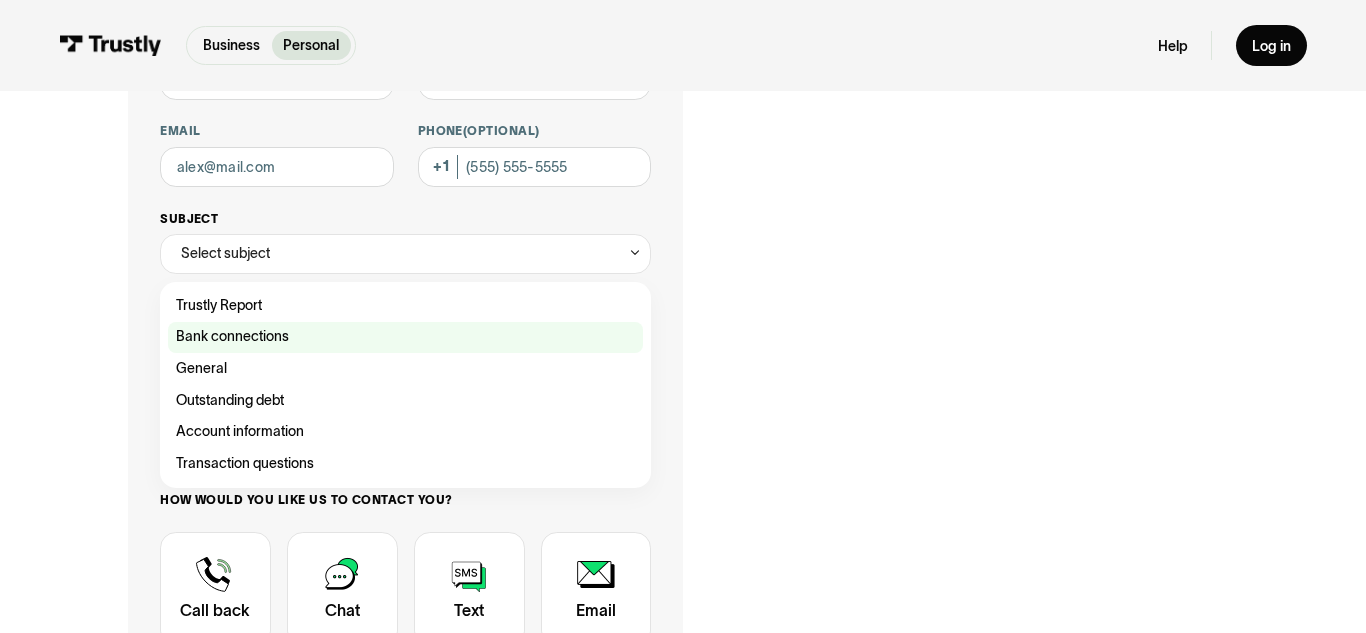 type on "**********" 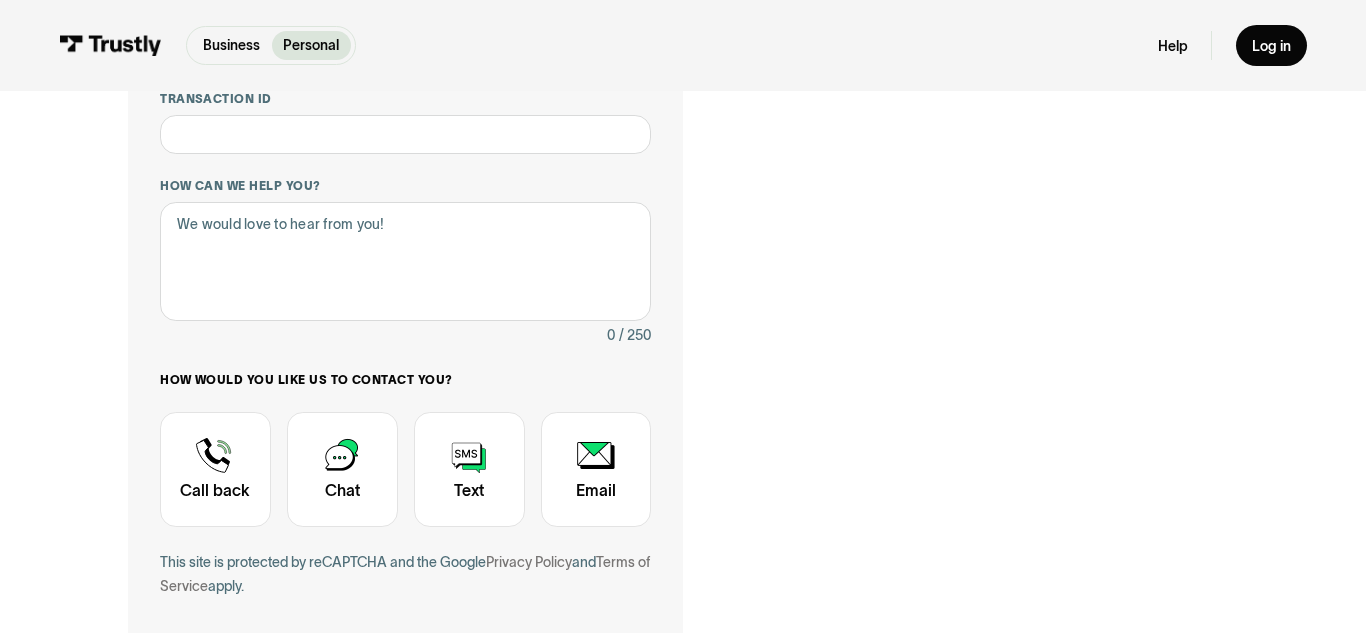 scroll, scrollTop: 493, scrollLeft: 0, axis: vertical 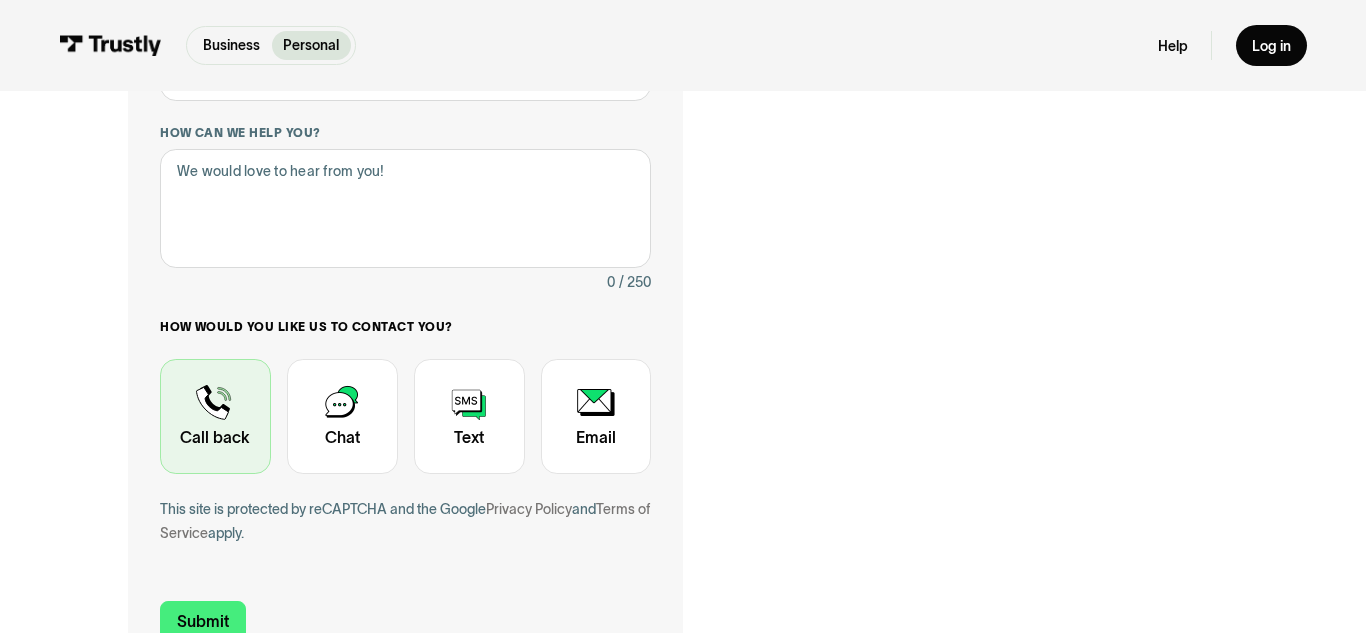 click at bounding box center [215, 416] 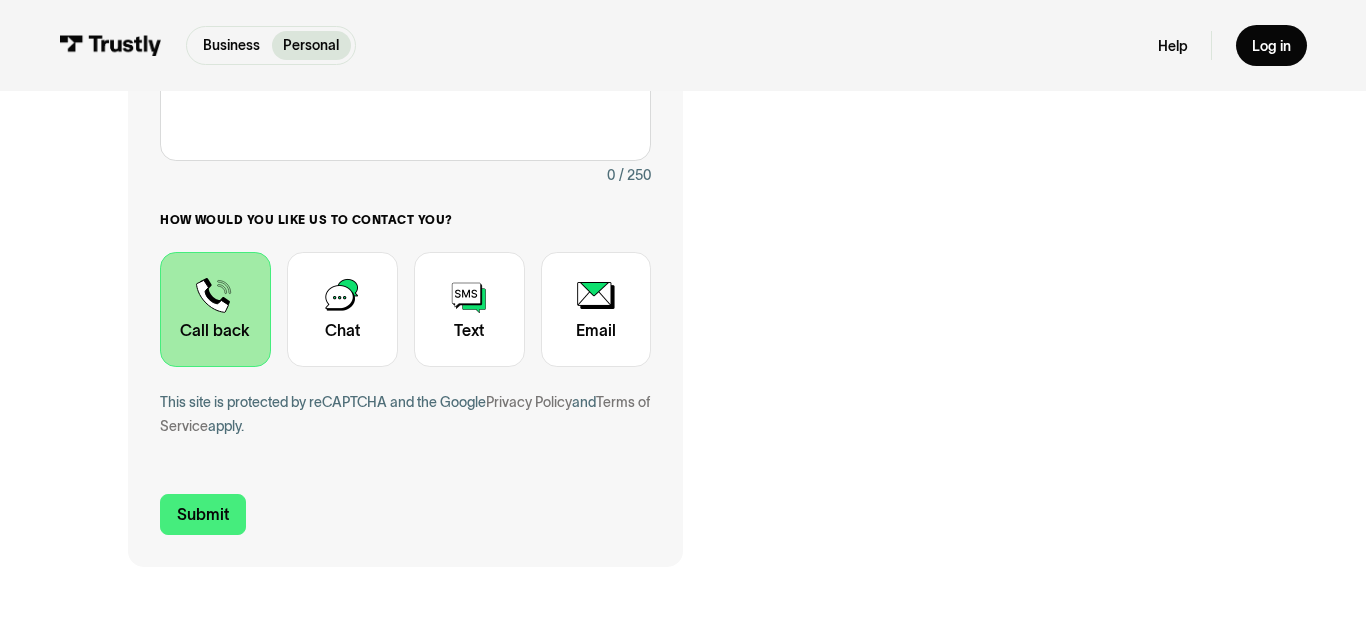 scroll, scrollTop: 610, scrollLeft: 0, axis: vertical 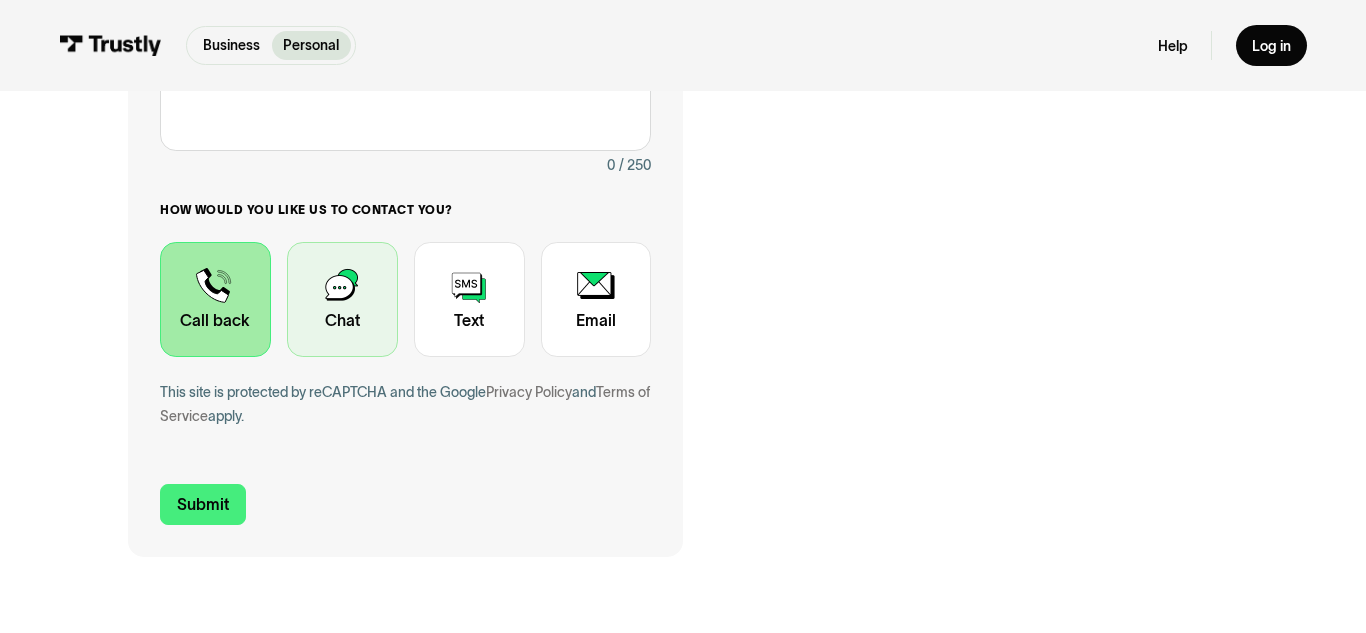 click at bounding box center (342, 299) 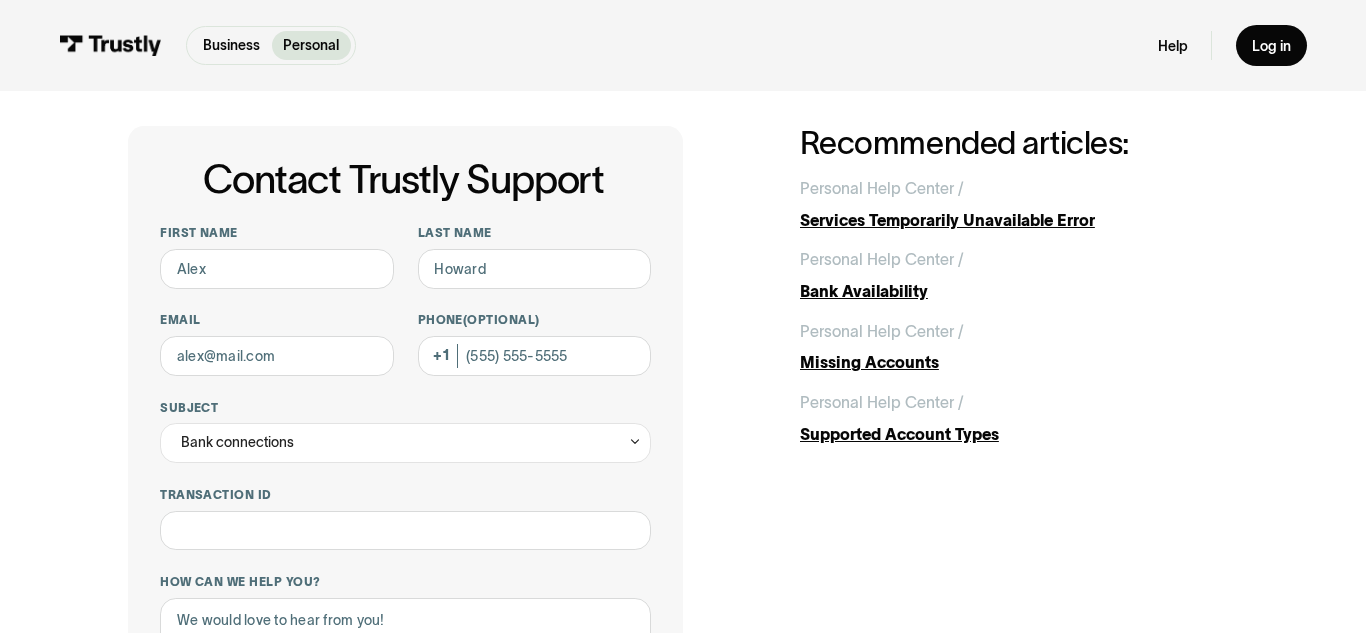 scroll, scrollTop: 42, scrollLeft: 0, axis: vertical 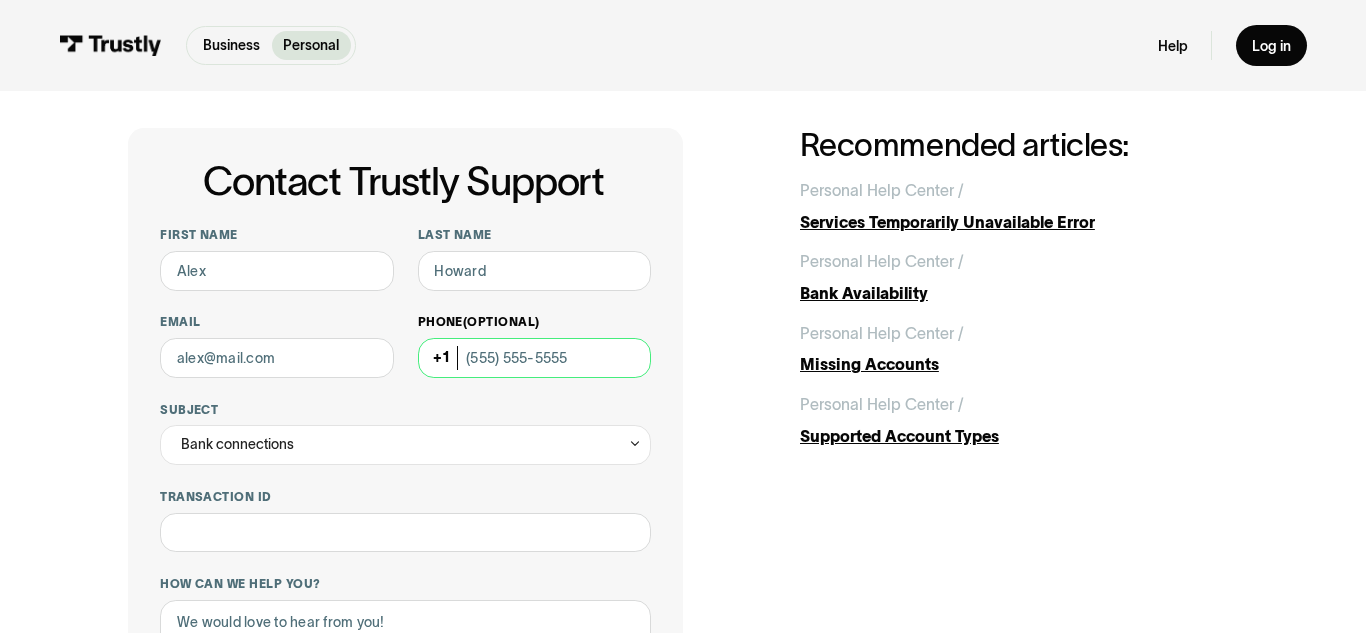 drag, startPoint x: 577, startPoint y: 361, endPoint x: 438, endPoint y: 354, distance: 139.17615 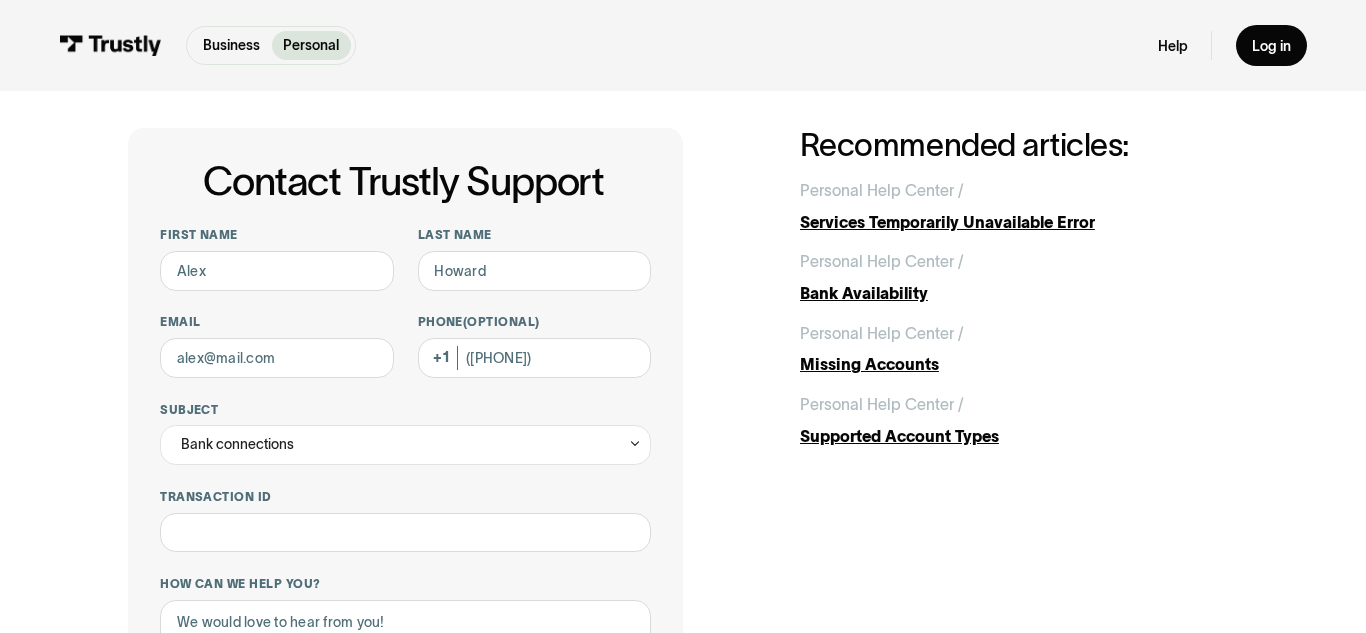 click on "**********" at bounding box center [682, 626] 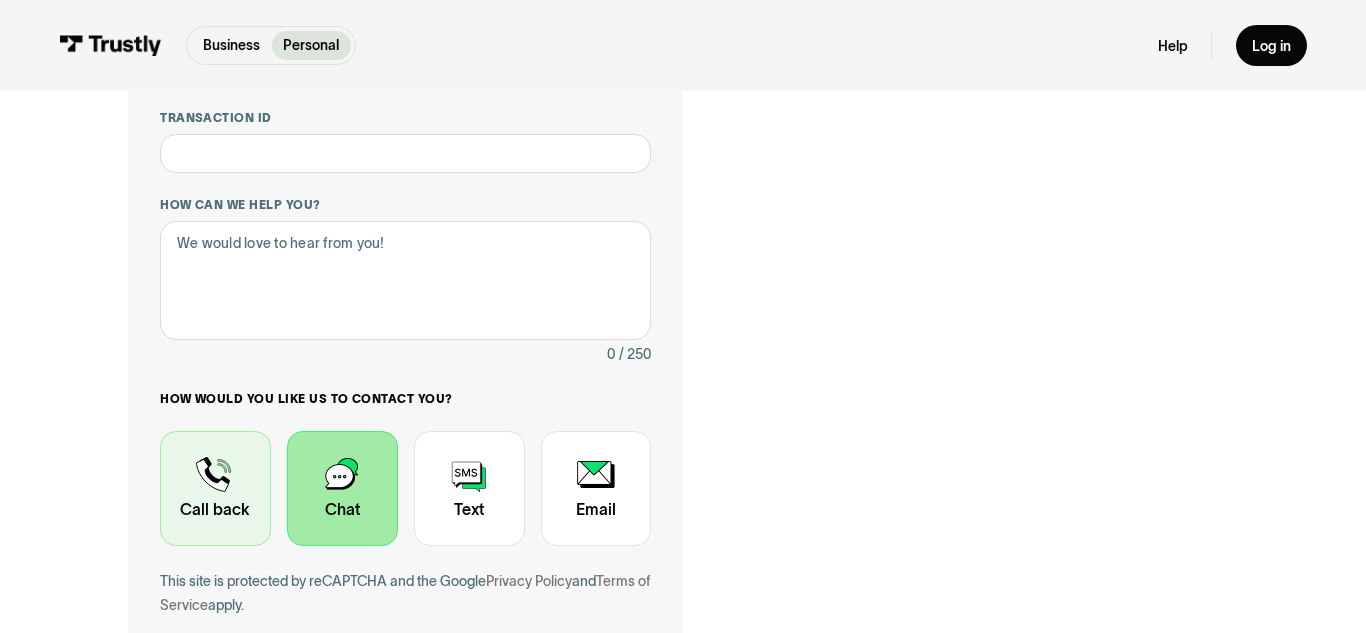 scroll, scrollTop: 422, scrollLeft: 0, axis: vertical 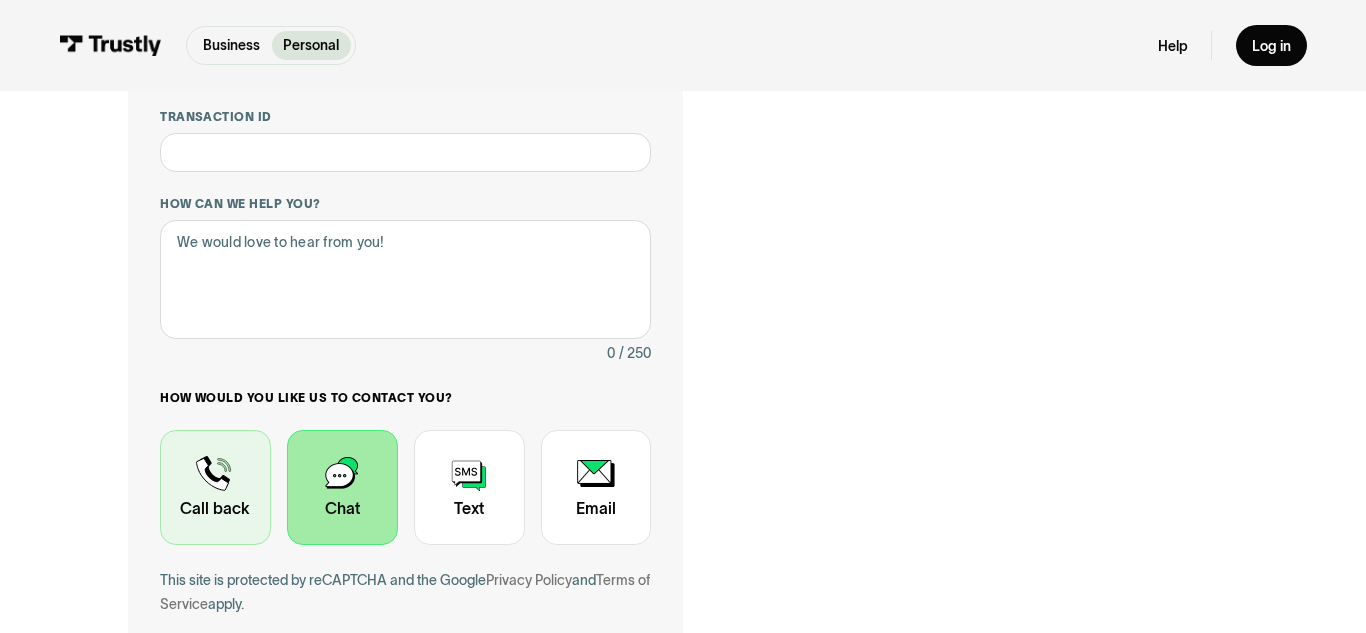 click at bounding box center (215, 487) 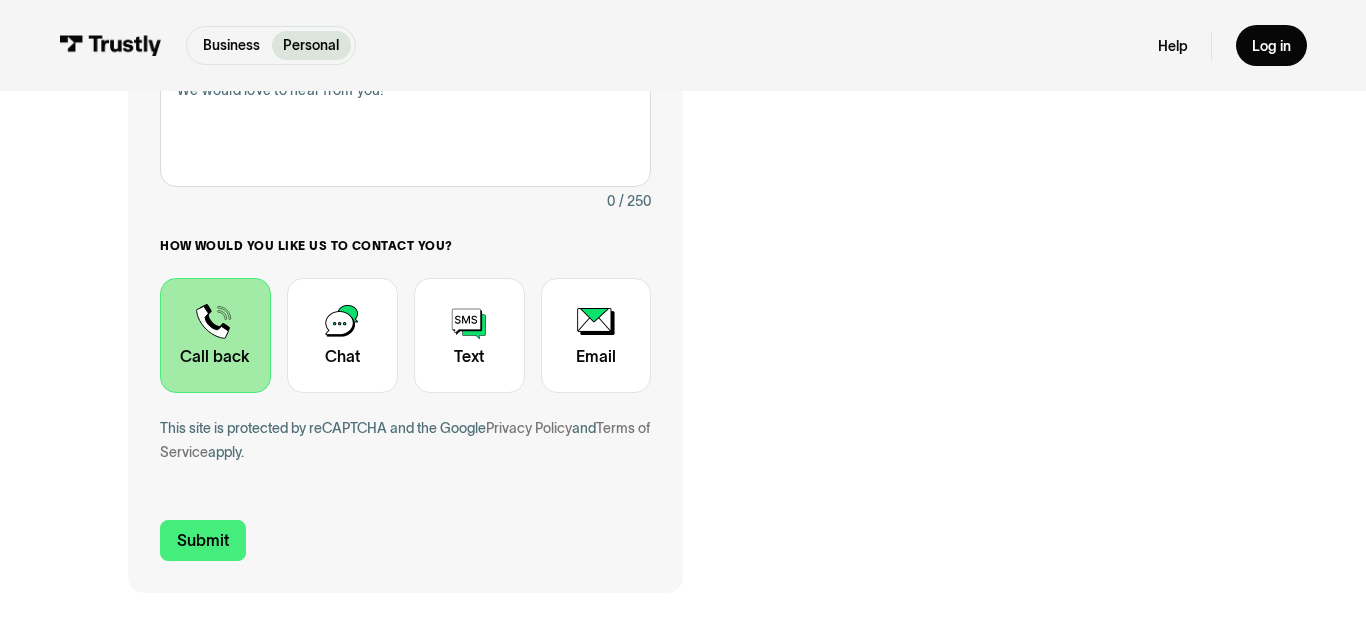 scroll, scrollTop: 579, scrollLeft: 0, axis: vertical 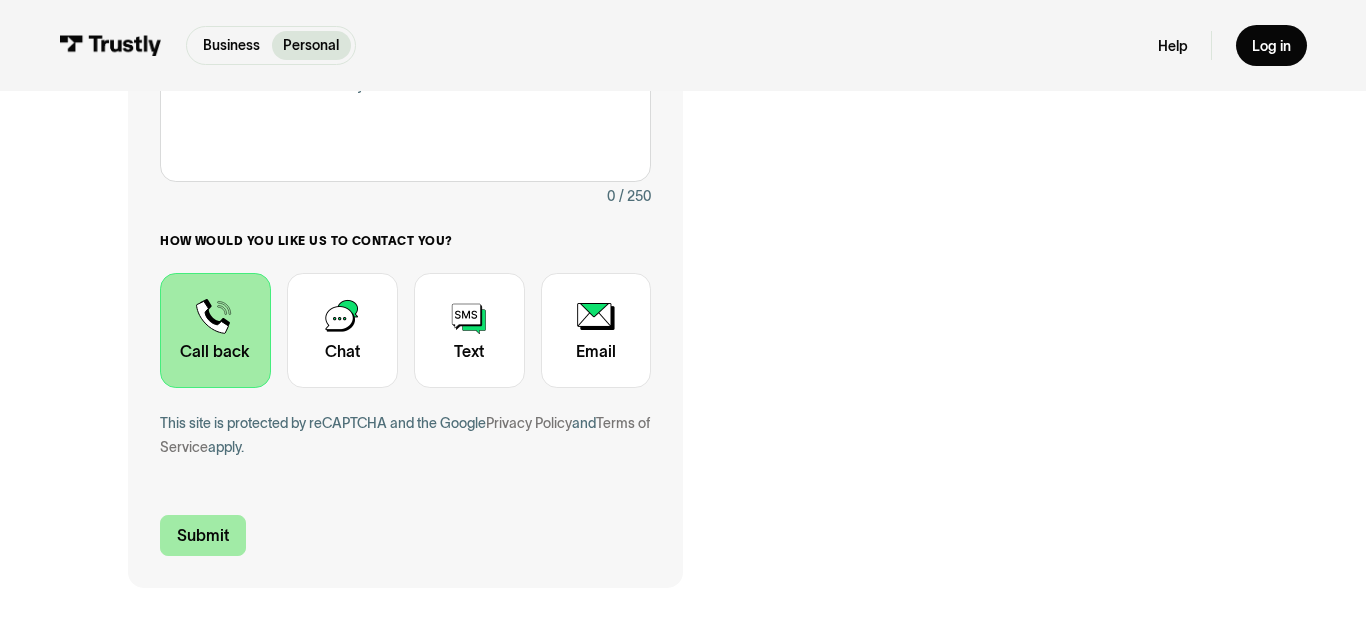 click on "Submit" at bounding box center (203, 536) 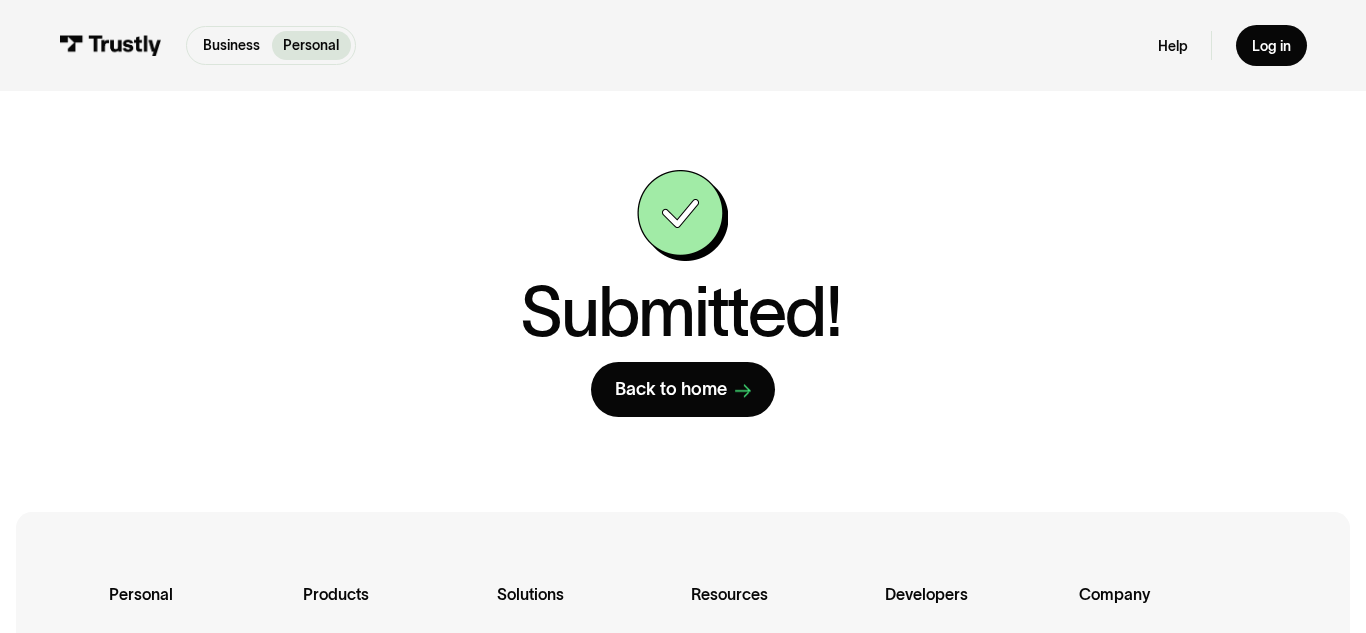 scroll, scrollTop: 0, scrollLeft: 0, axis: both 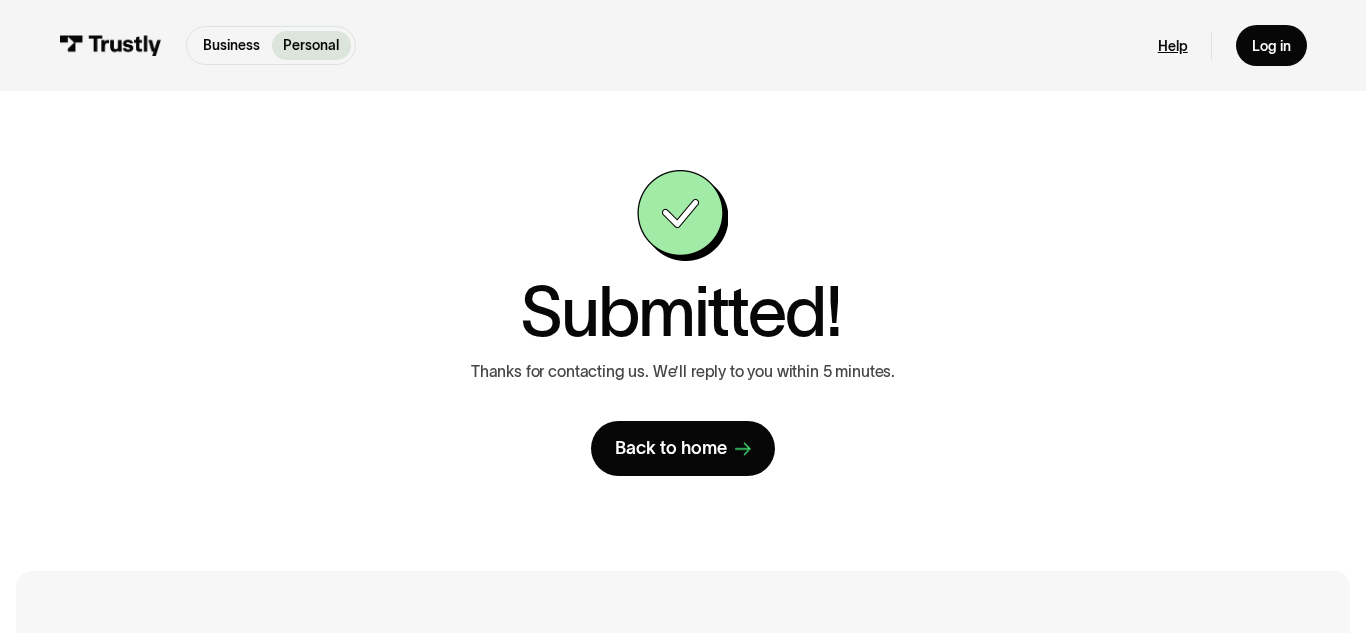 click on "Help" at bounding box center (1173, 46) 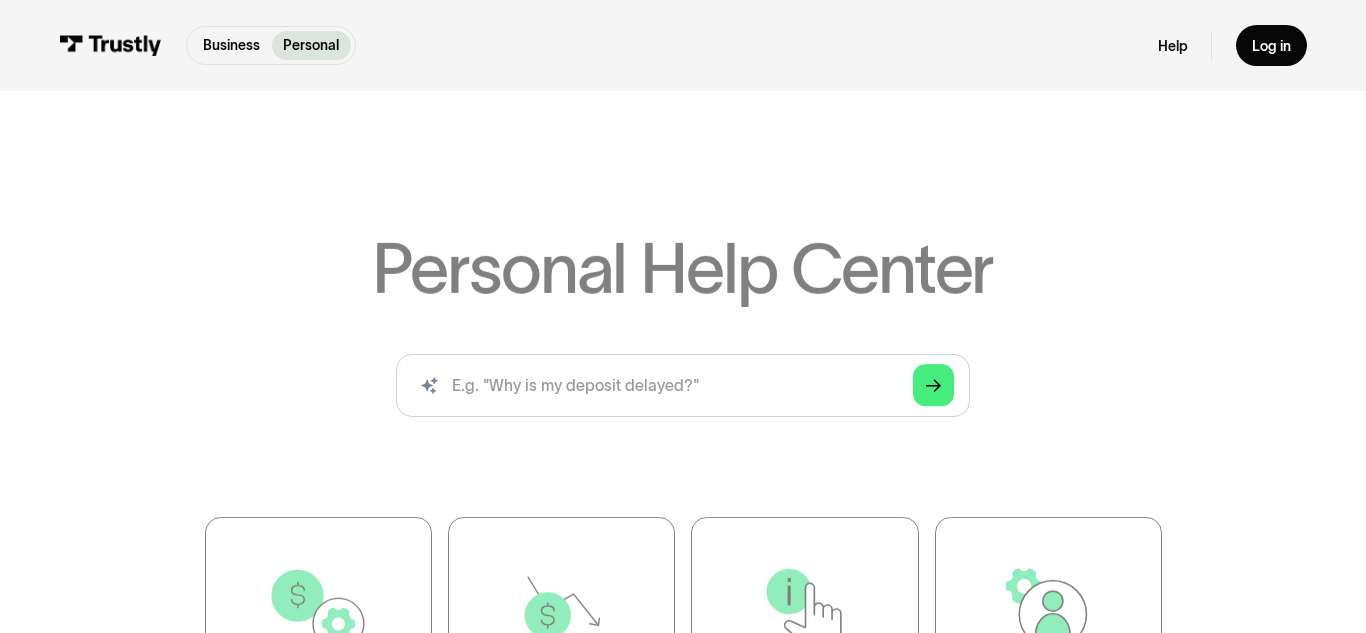 scroll, scrollTop: 0, scrollLeft: 0, axis: both 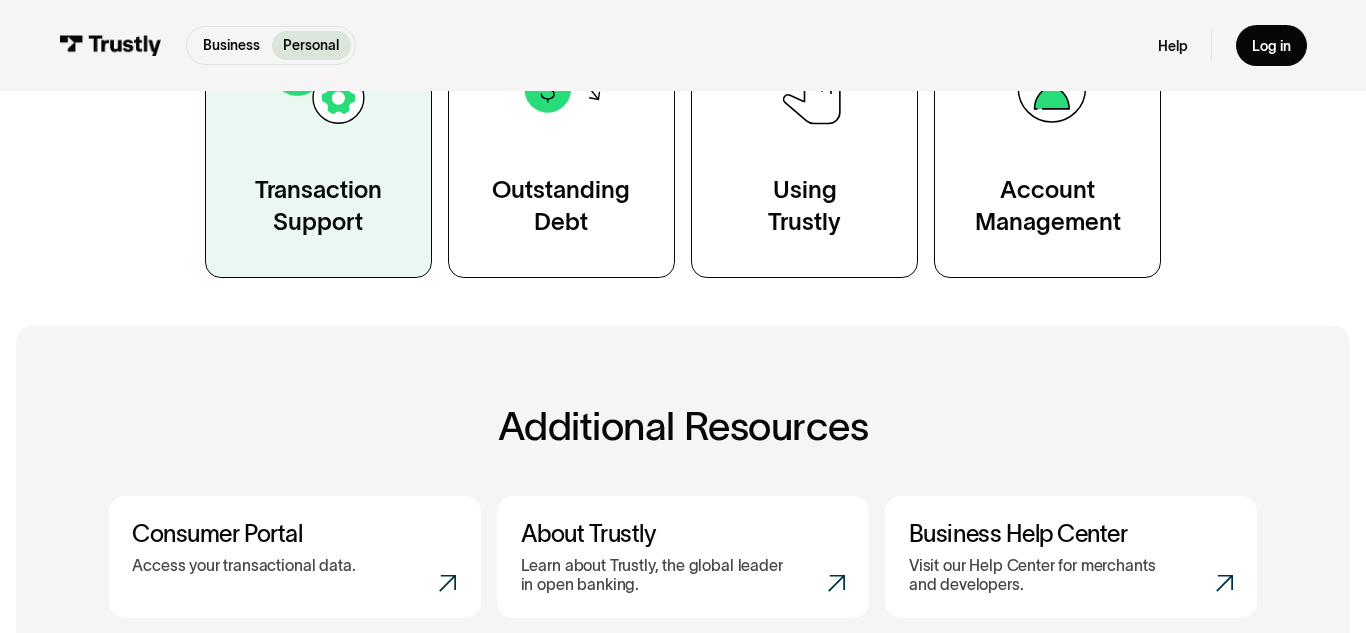click on "Transaction Support" at bounding box center (318, 205) 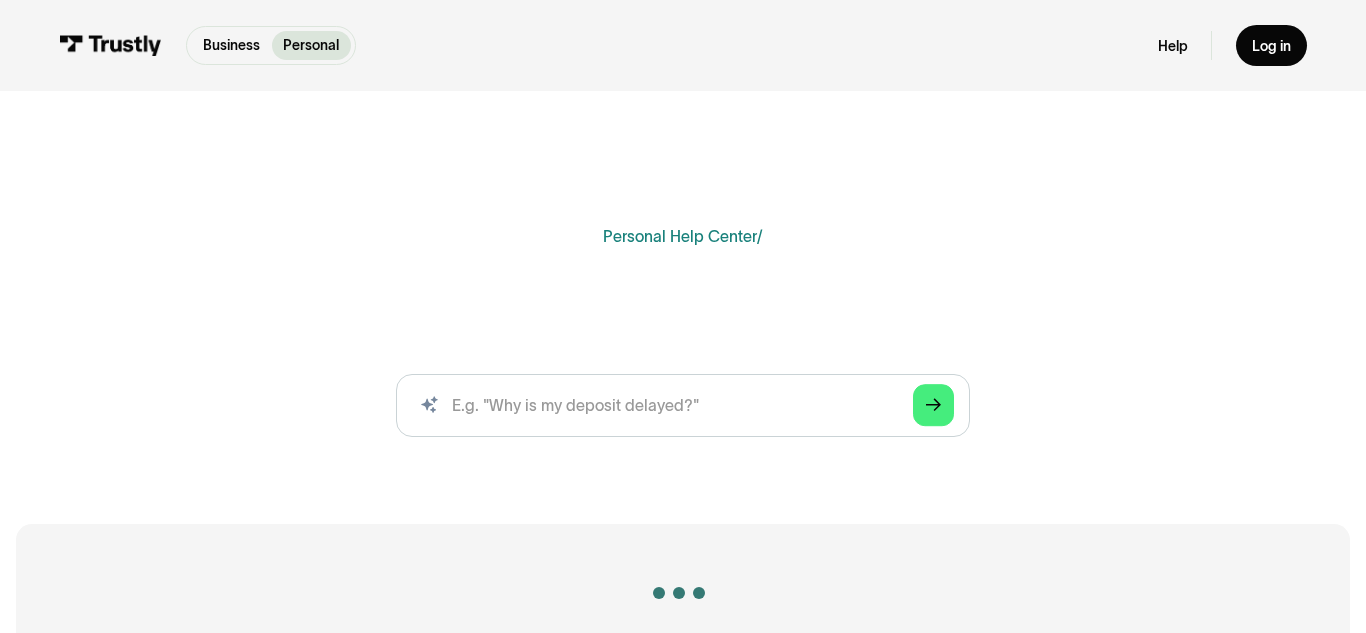 scroll, scrollTop: 0, scrollLeft: 0, axis: both 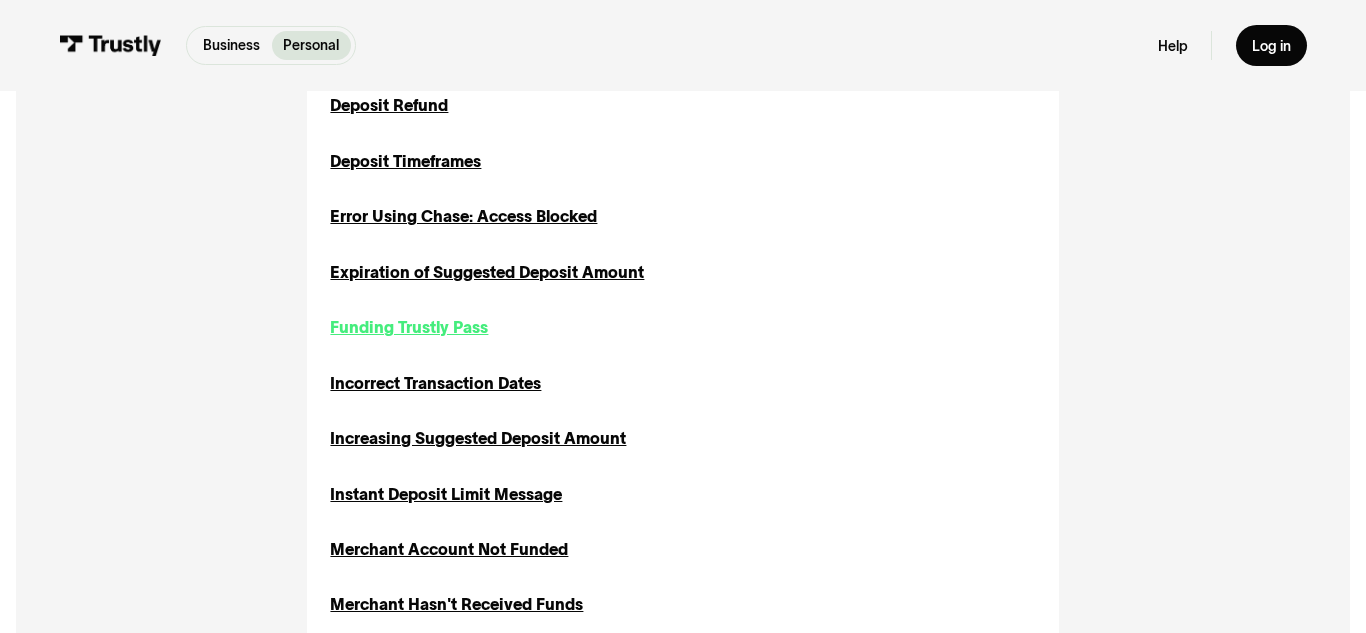 click on "Funding Trustly Pass" at bounding box center (409, 328) 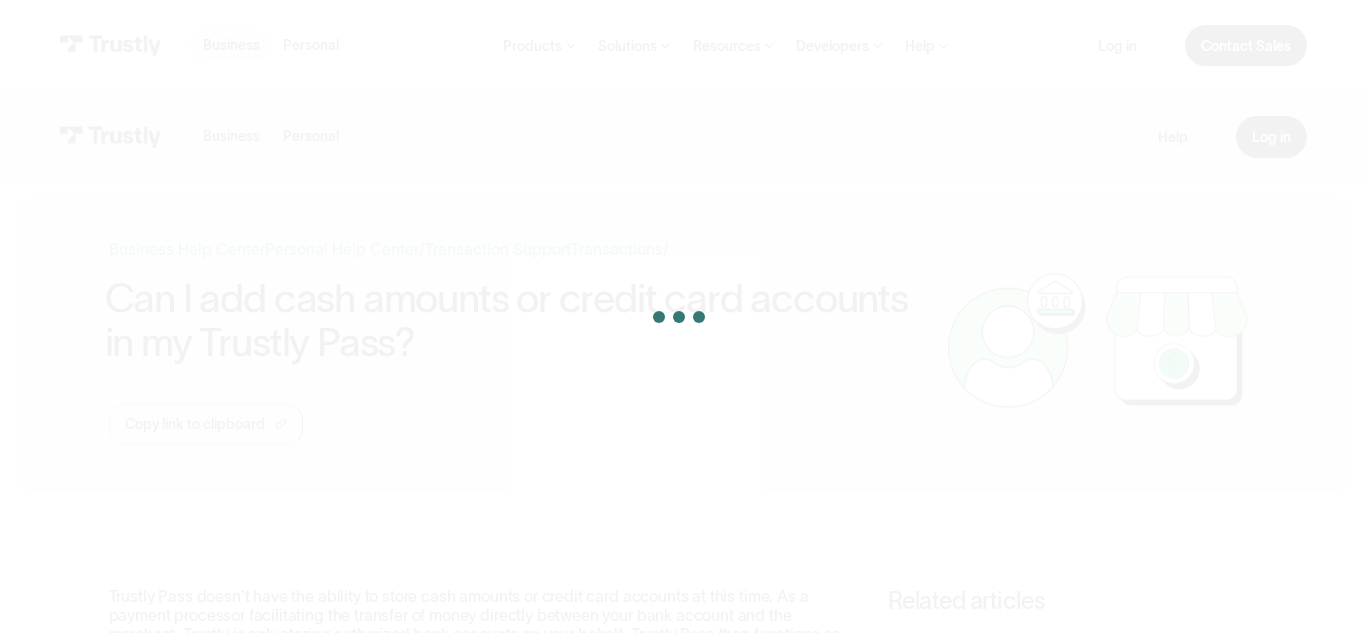 scroll, scrollTop: 0, scrollLeft: 0, axis: both 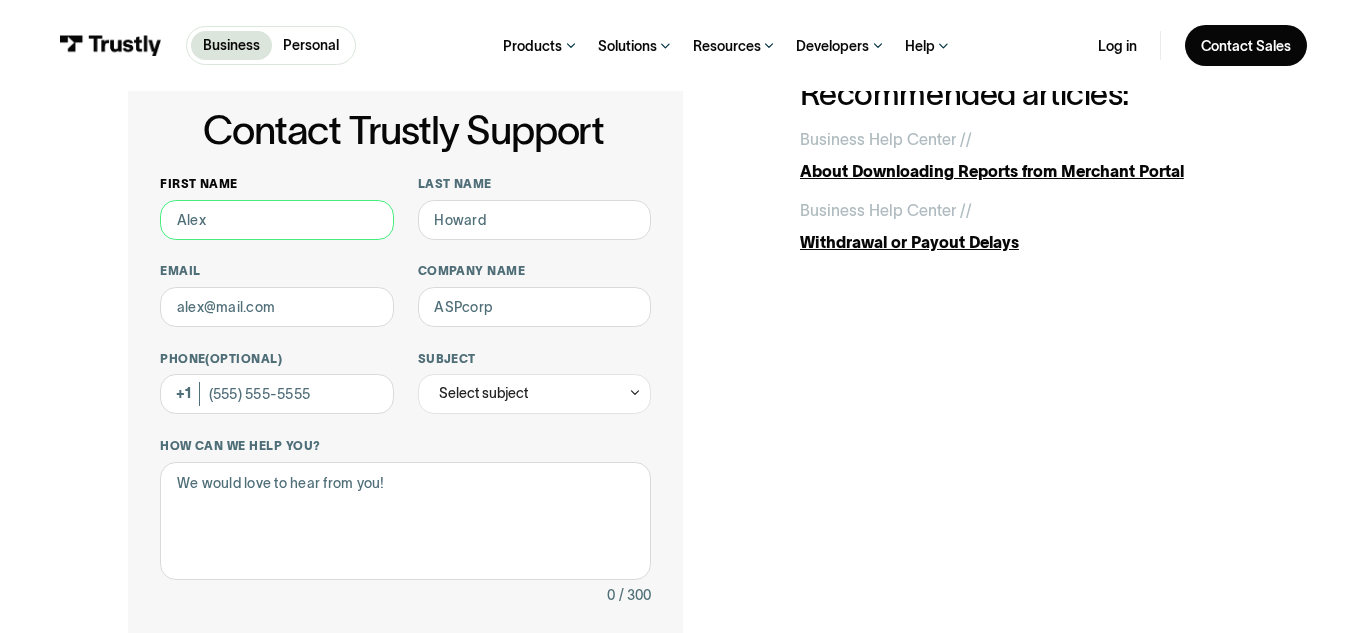 click on "First name" at bounding box center [277, 220] 